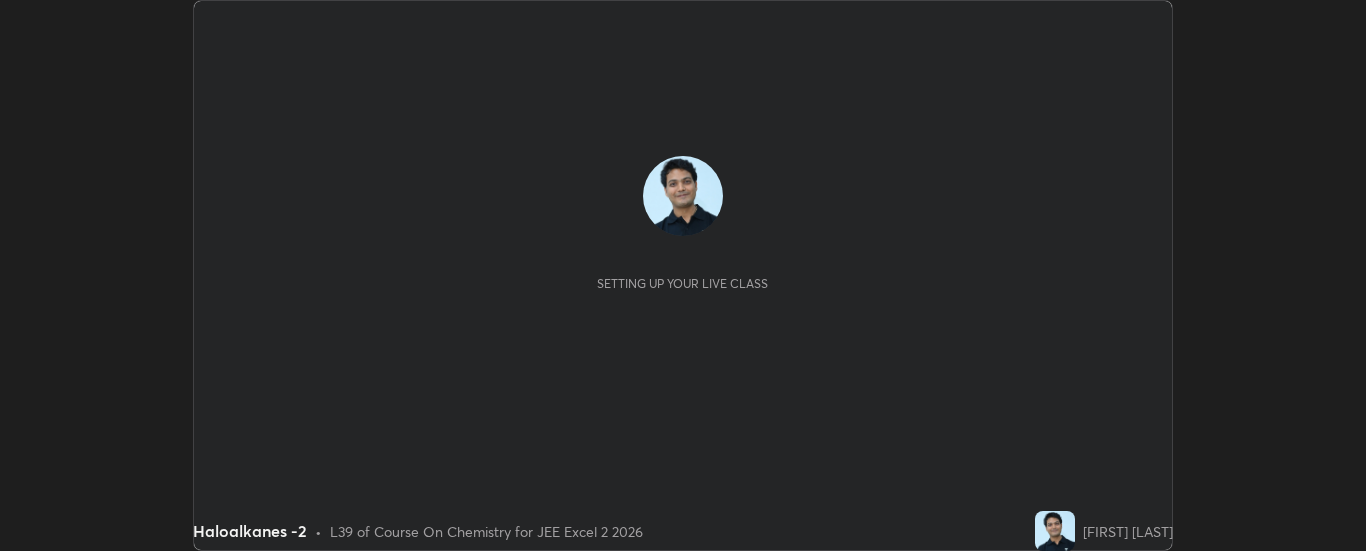 scroll, scrollTop: 0, scrollLeft: 0, axis: both 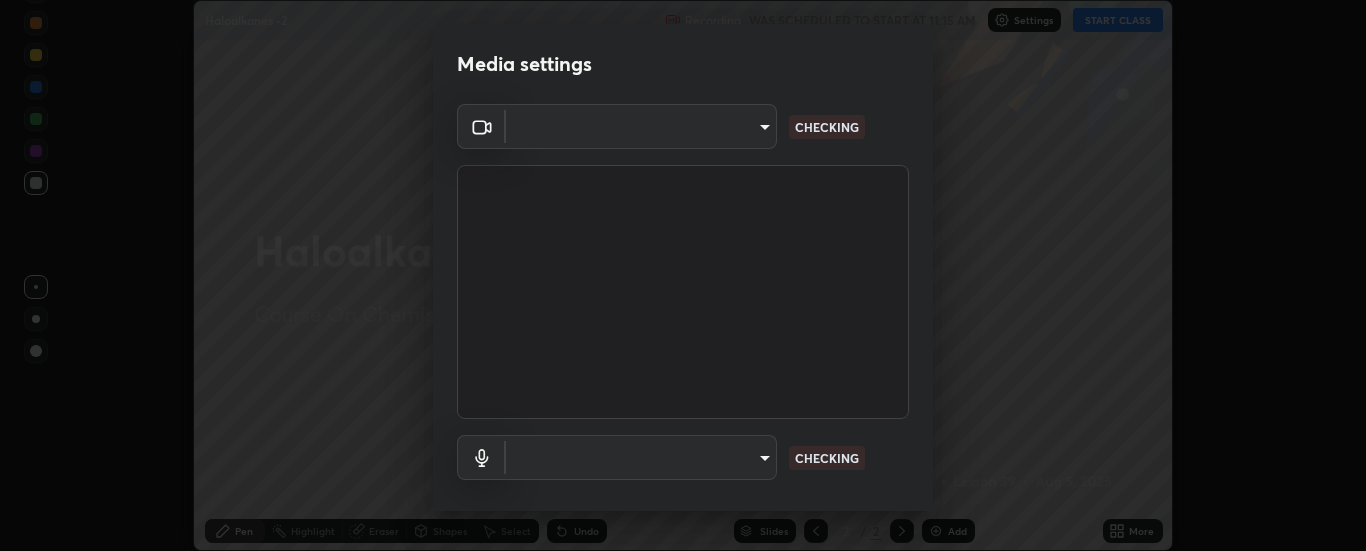type on "6d3829c99f98afdfe7c29186be8927c2ef9ac3e8f7233b1026567672352cba5b" 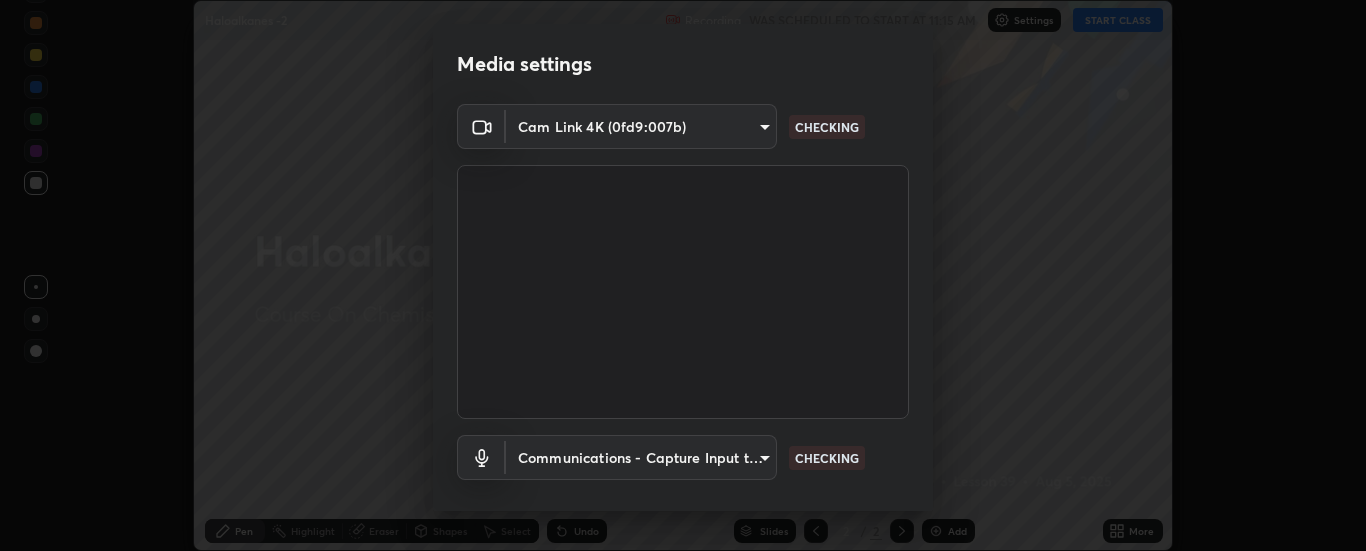 scroll, scrollTop: 105, scrollLeft: 0, axis: vertical 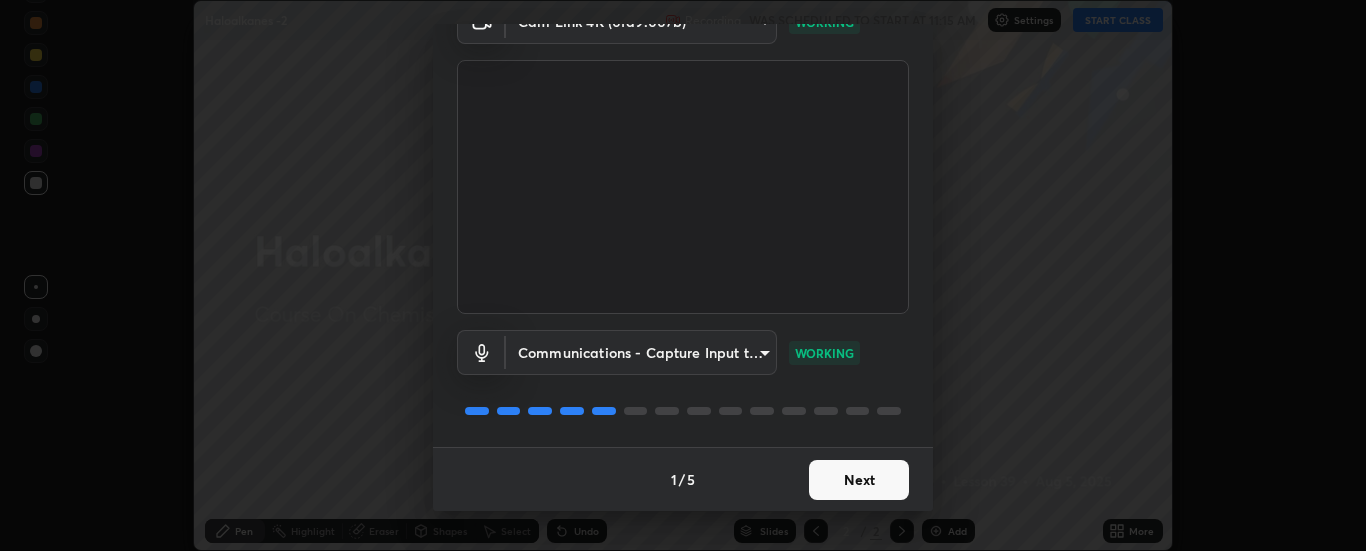 click on "Next" at bounding box center (859, 480) 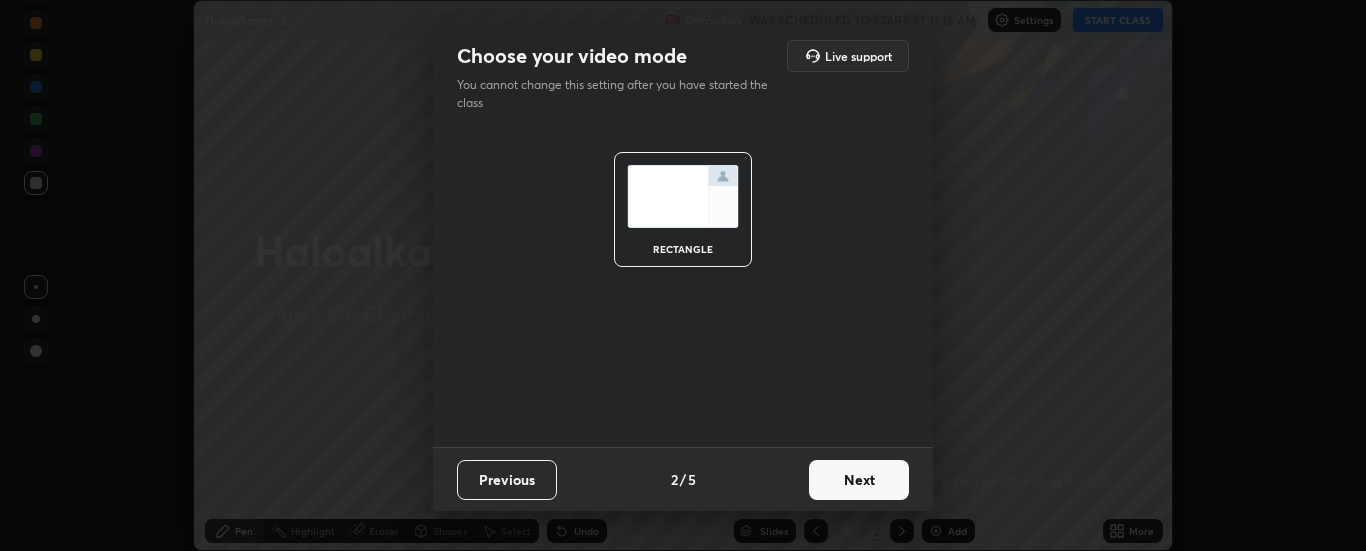 scroll, scrollTop: 0, scrollLeft: 0, axis: both 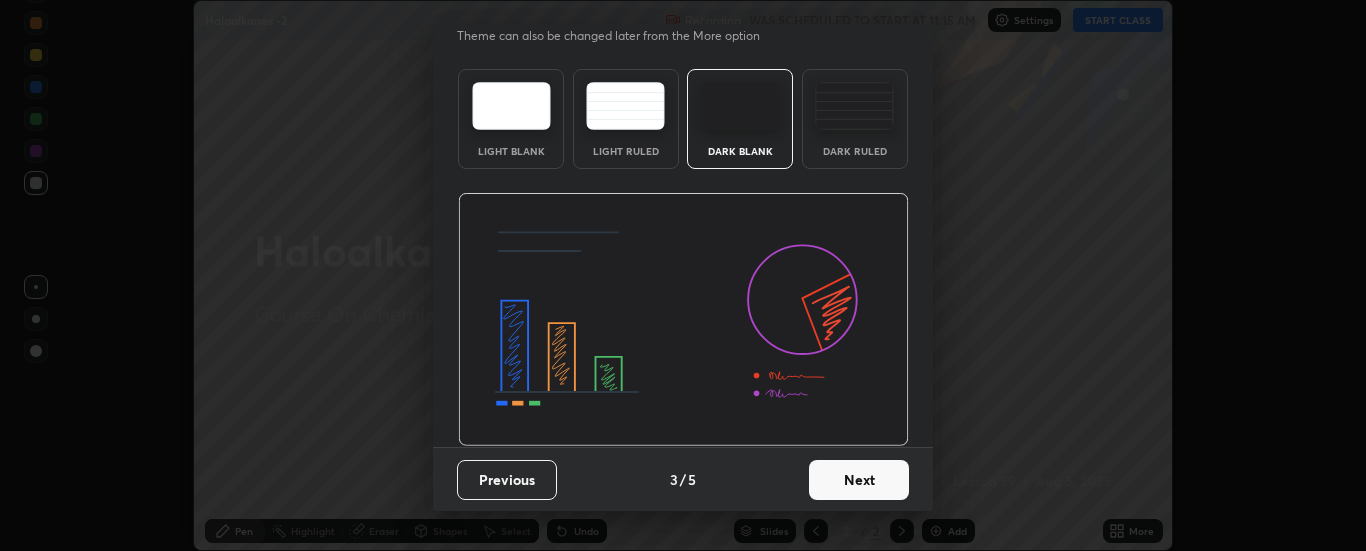 click on "Next" at bounding box center (859, 480) 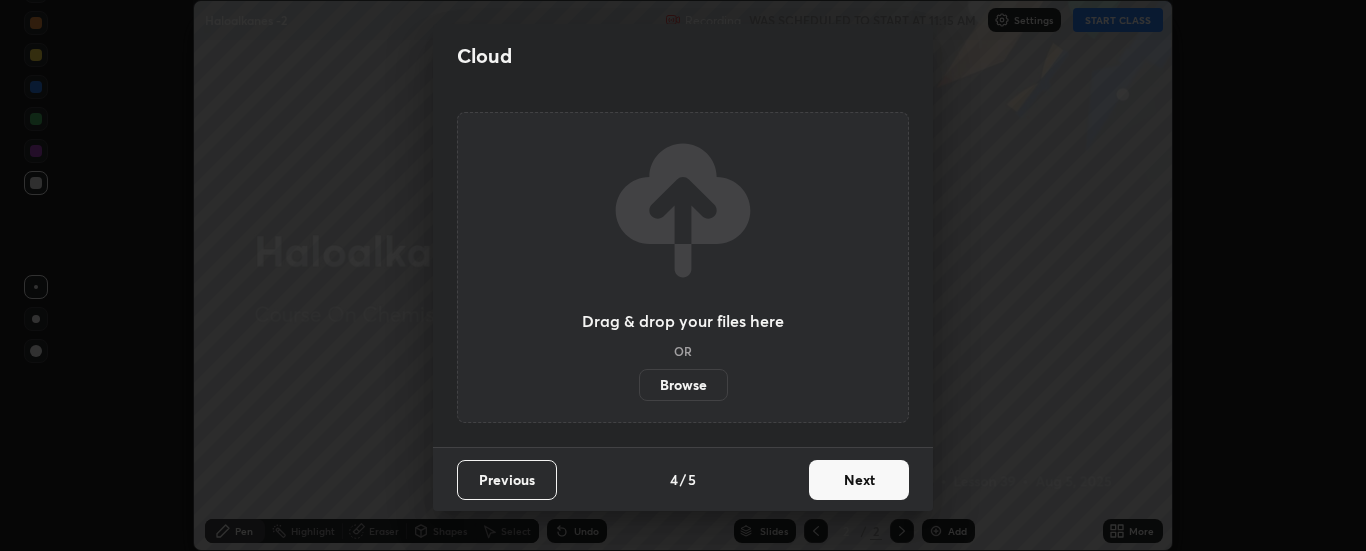 click on "Next" at bounding box center [859, 480] 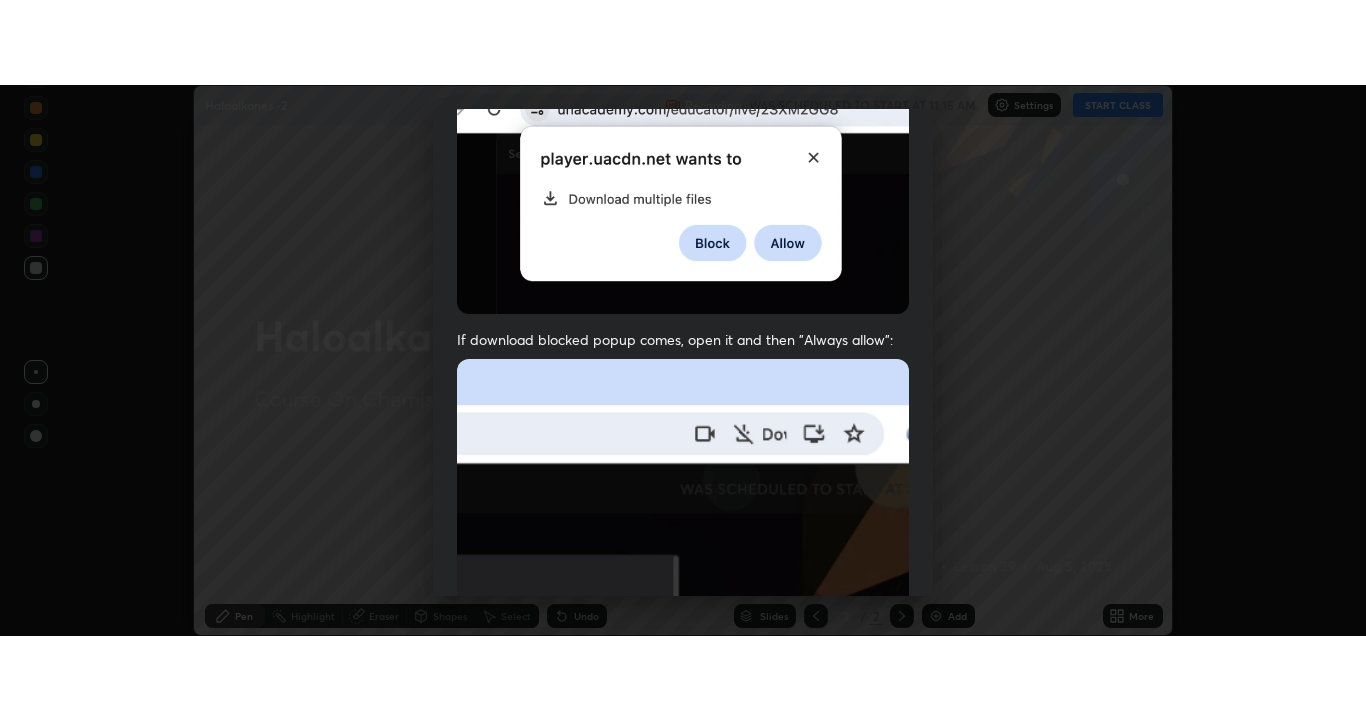 scroll, scrollTop: 513, scrollLeft: 0, axis: vertical 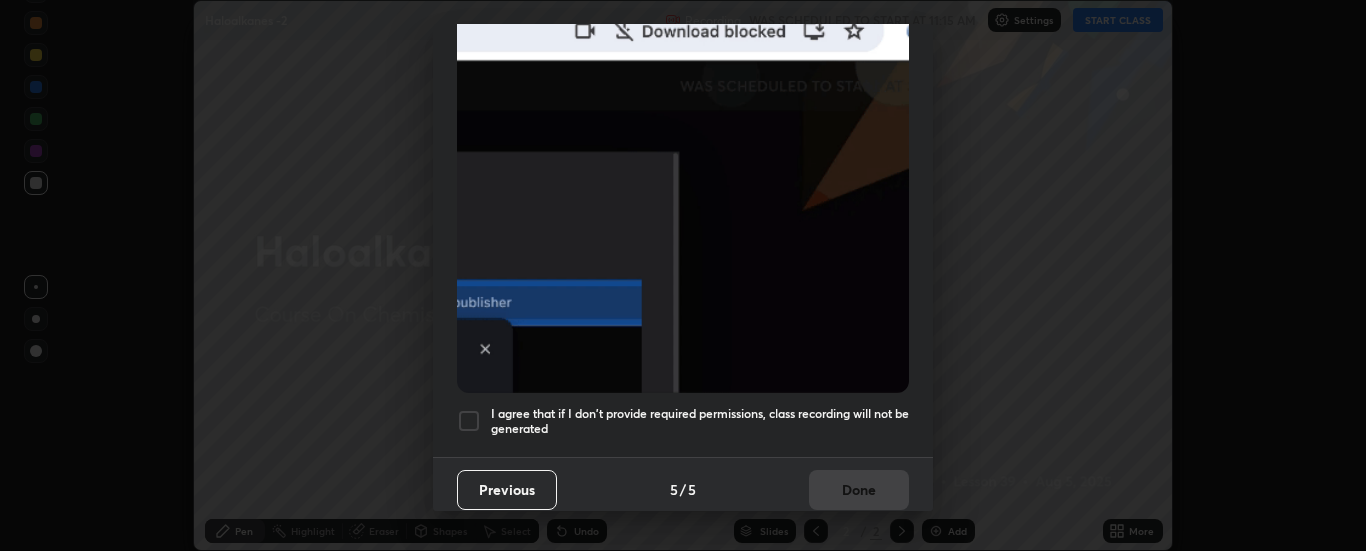click at bounding box center (469, 421) 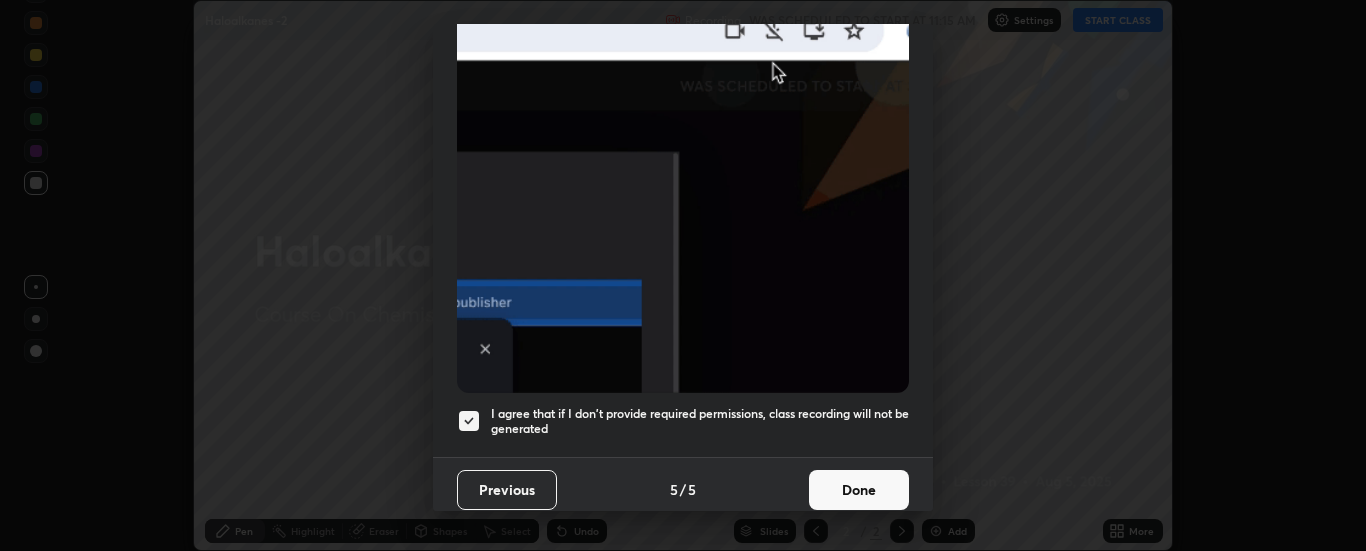 click on "Done" at bounding box center (859, 490) 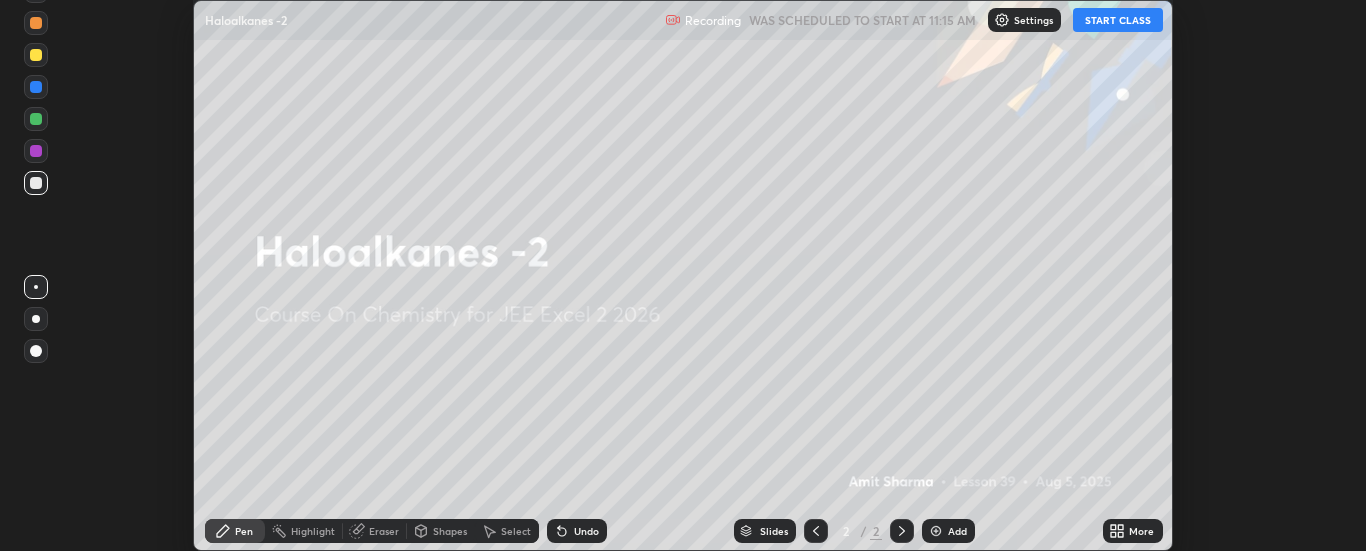click on "START CLASS" at bounding box center (1118, 20) 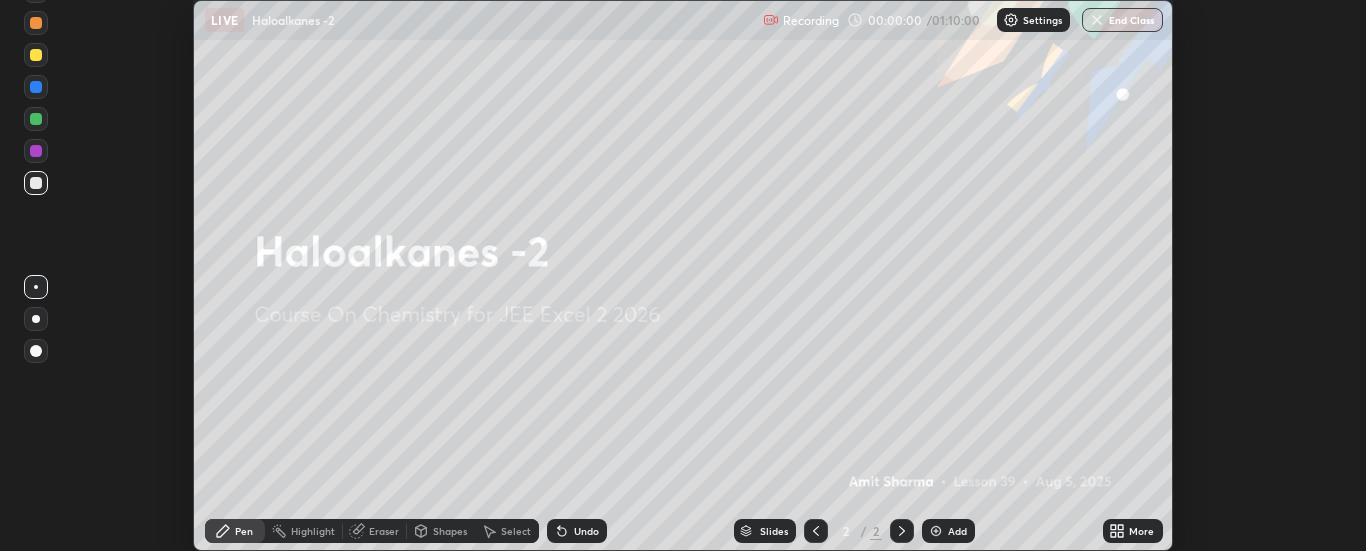 click on "More" at bounding box center [1133, 531] 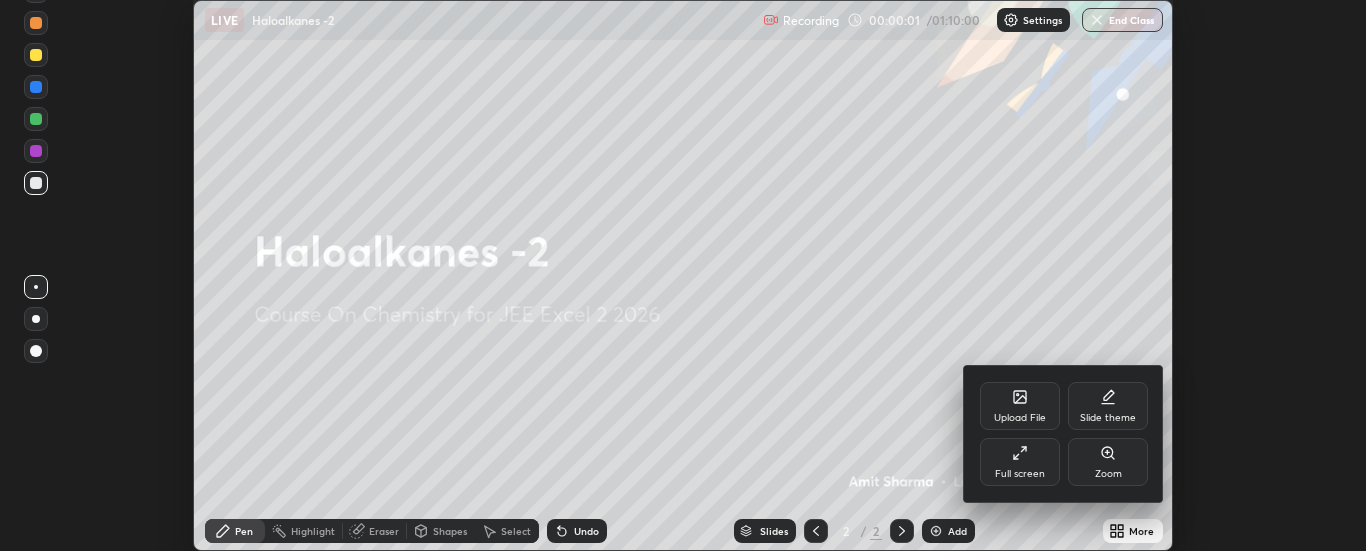 click on "Full screen" at bounding box center (1020, 462) 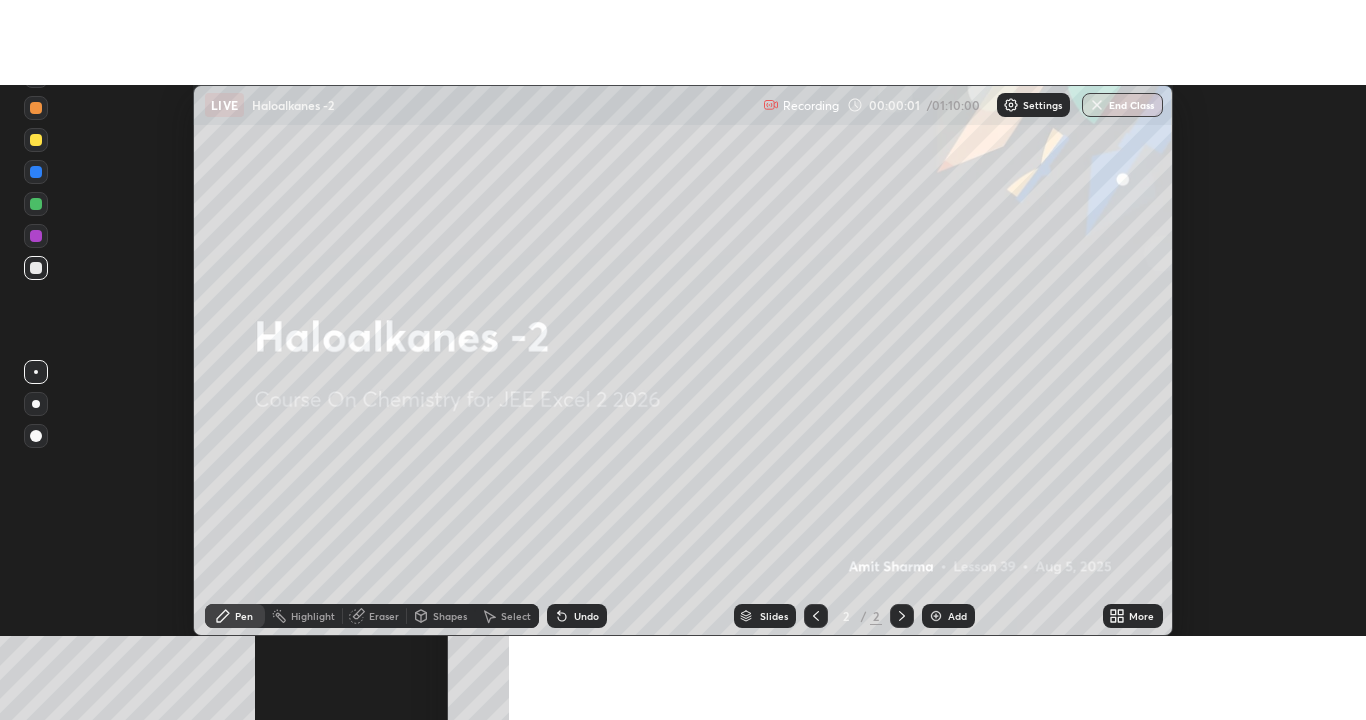 scroll, scrollTop: 99280, scrollLeft: 98634, axis: both 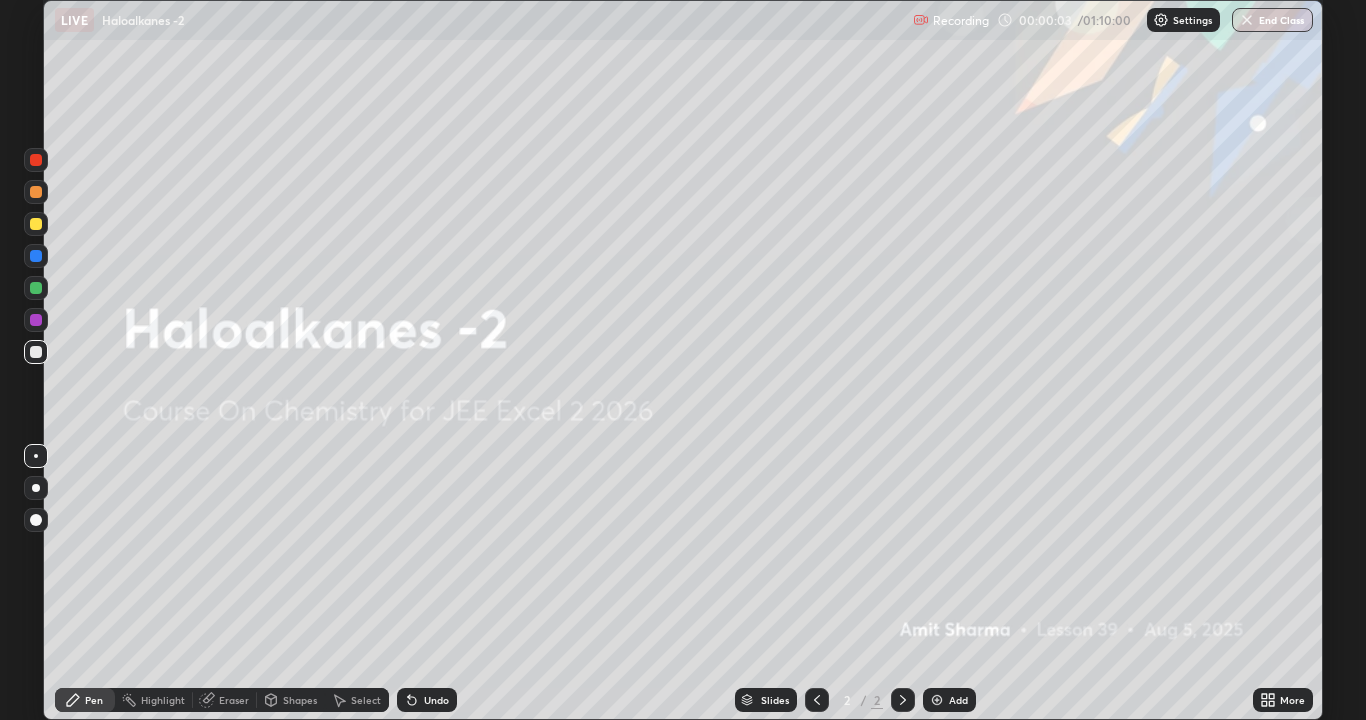 click at bounding box center [937, 700] 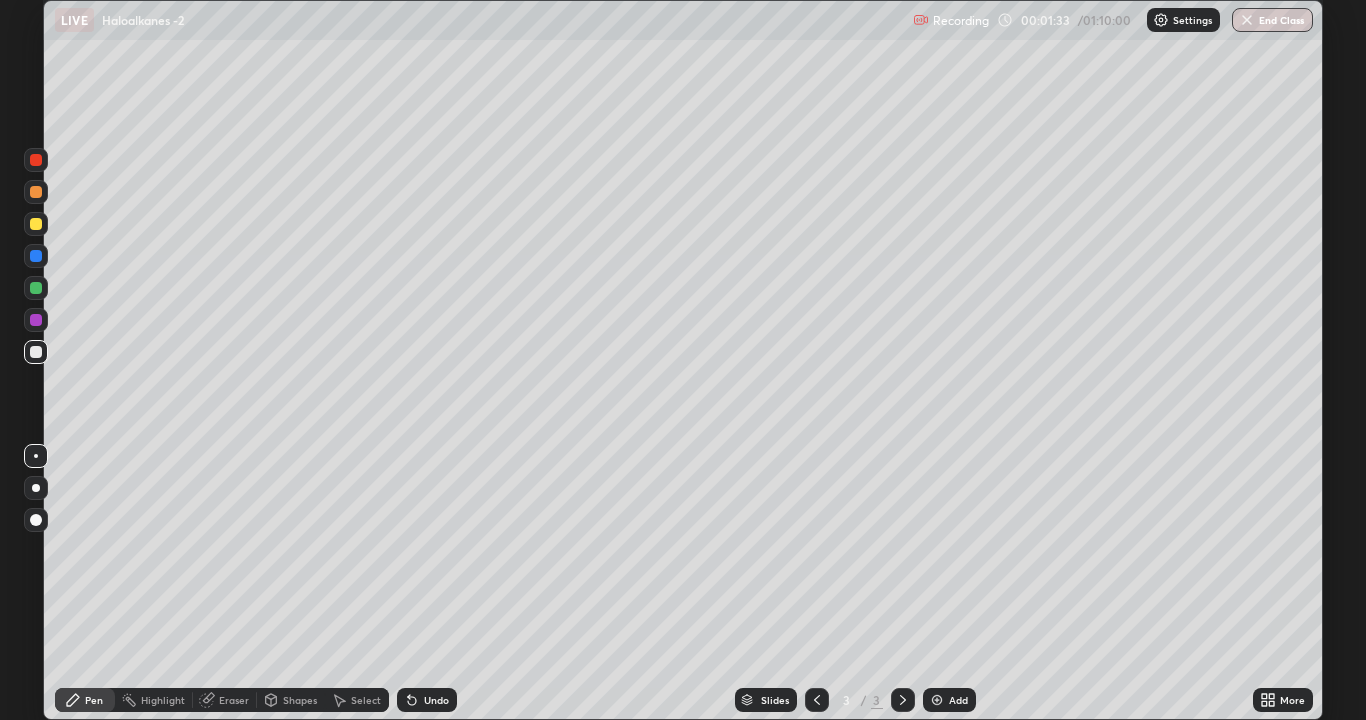 click at bounding box center [36, 352] 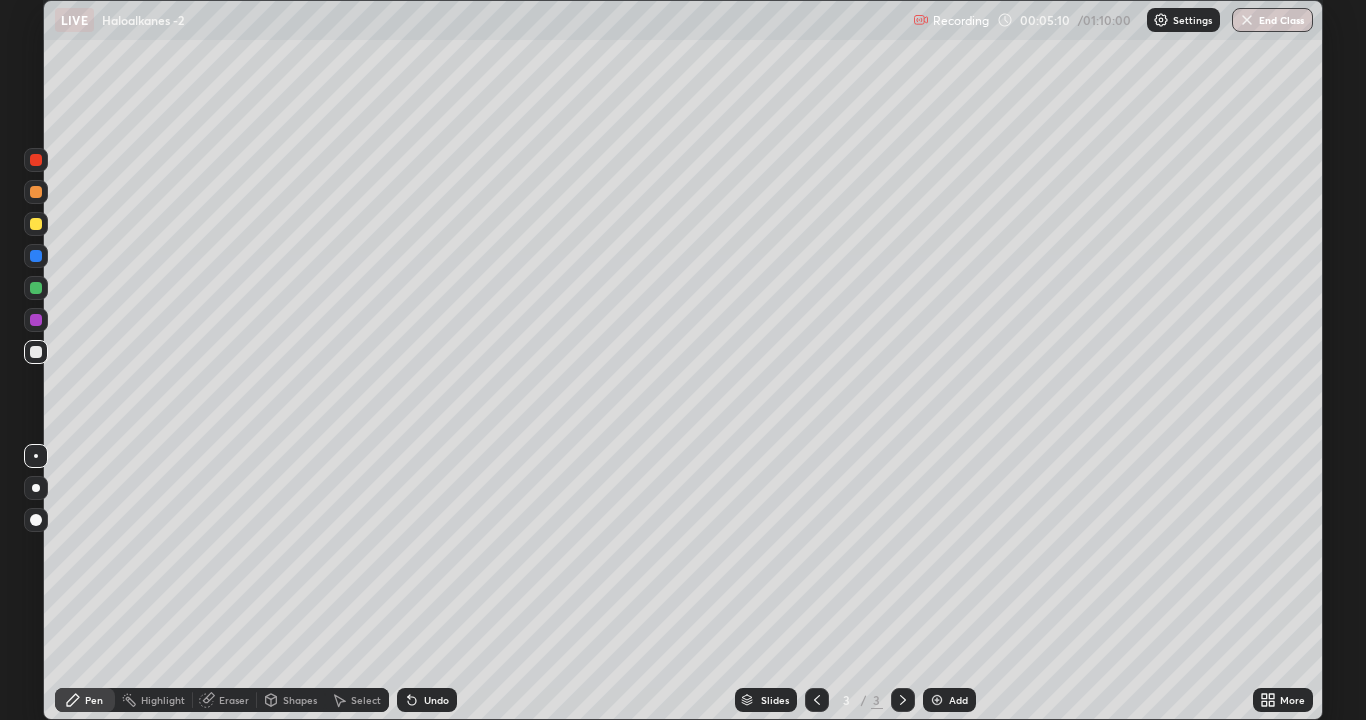 click on "Add" at bounding box center [949, 700] 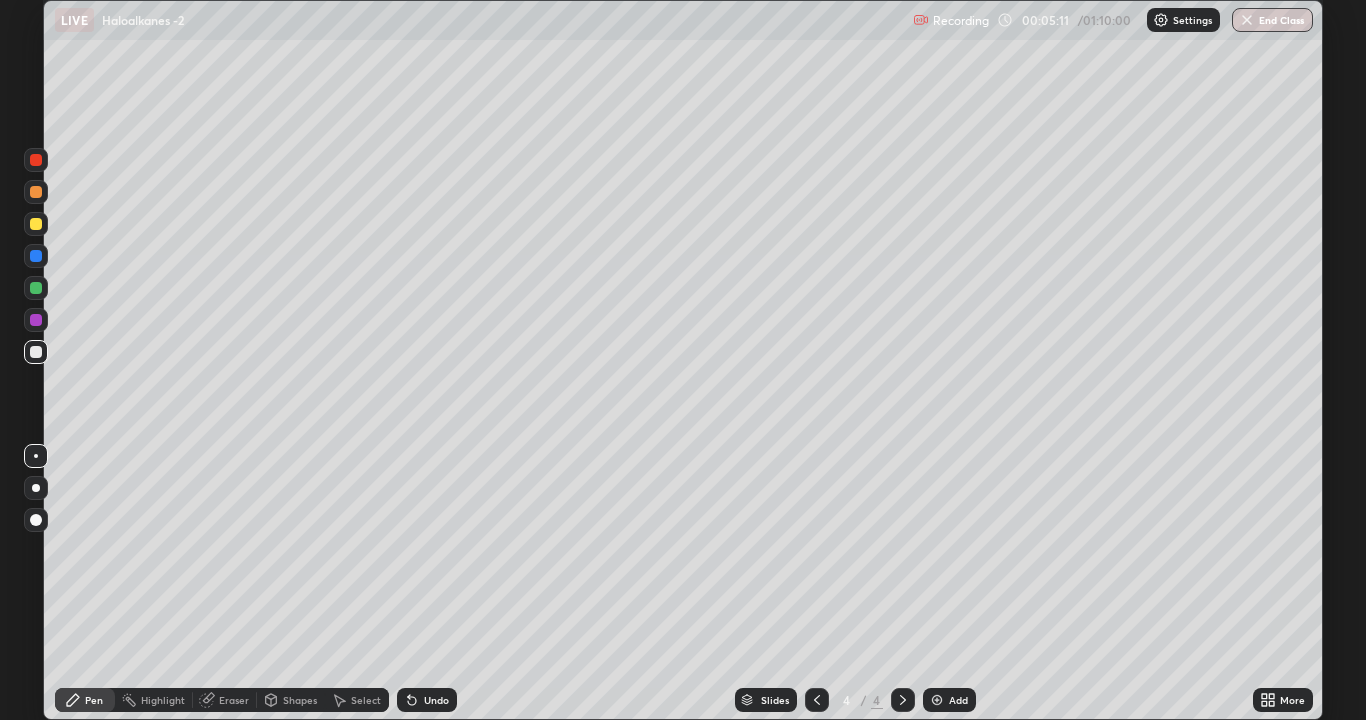 click at bounding box center (36, 224) 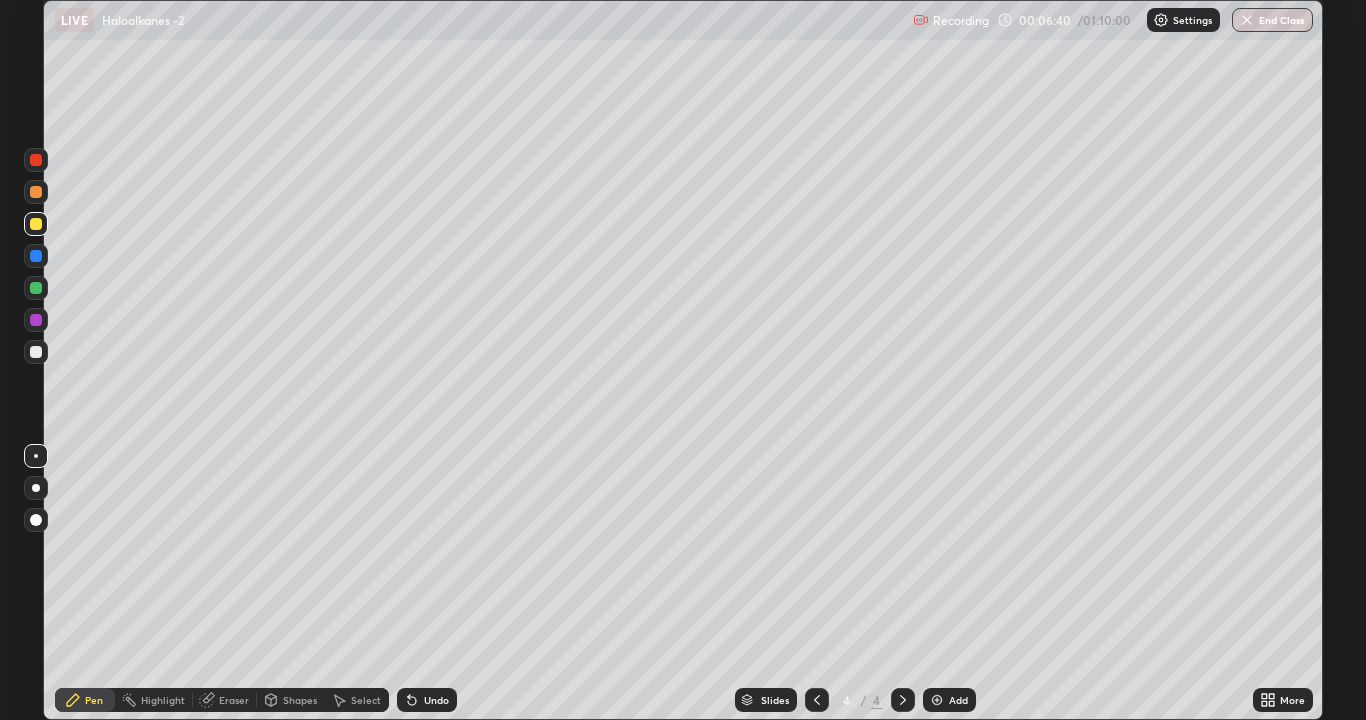 click at bounding box center (36, 352) 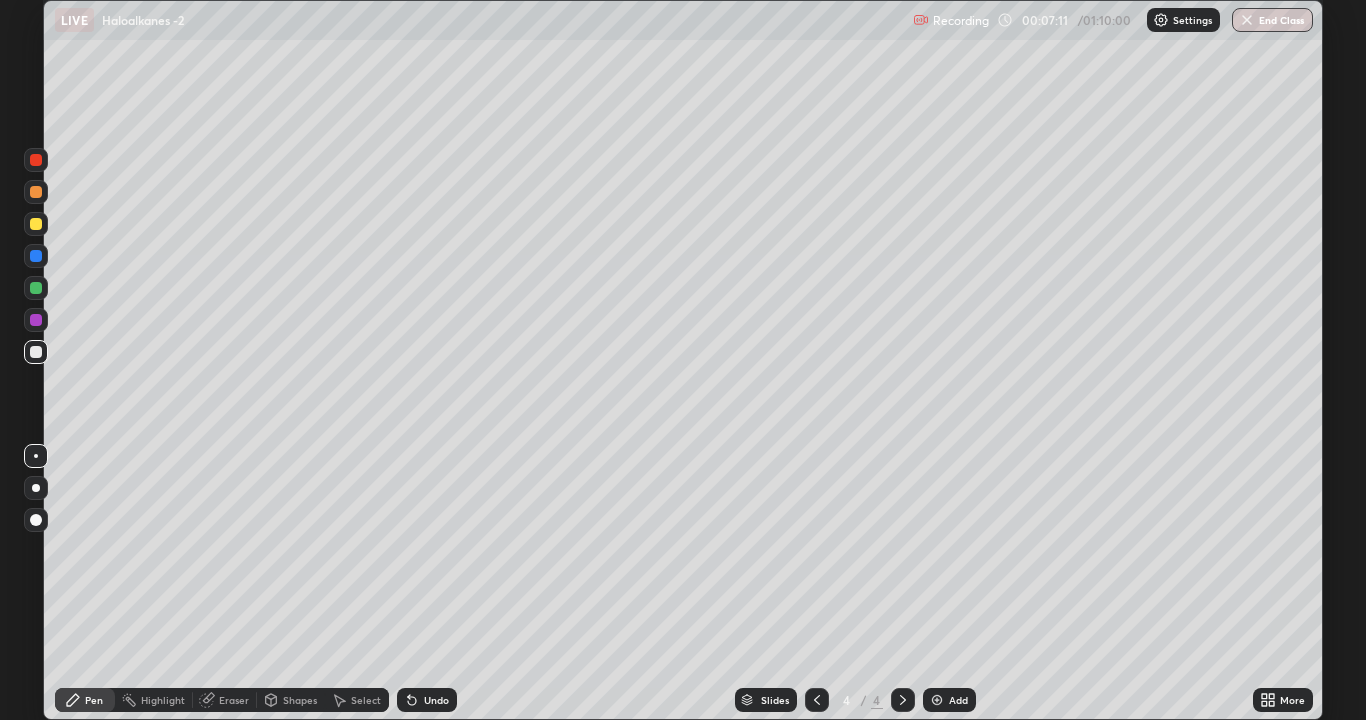 click at bounding box center [36, 320] 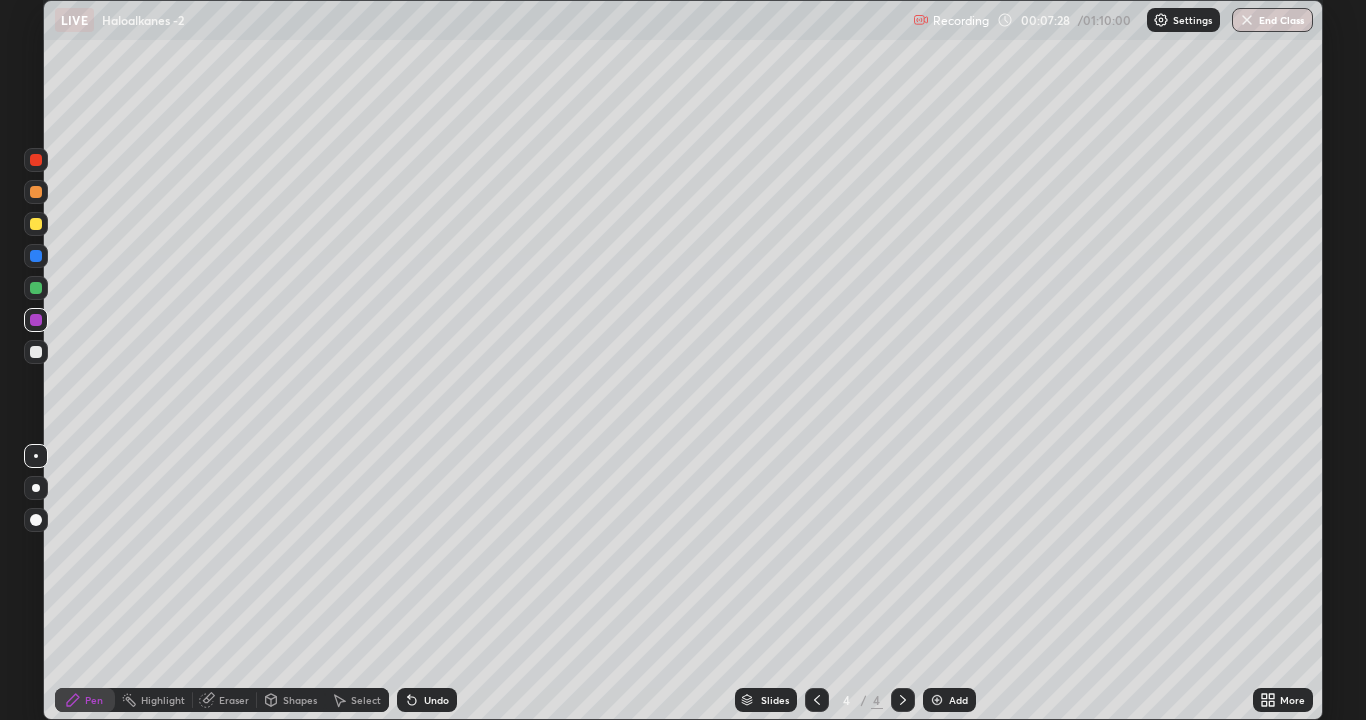 click at bounding box center [36, 352] 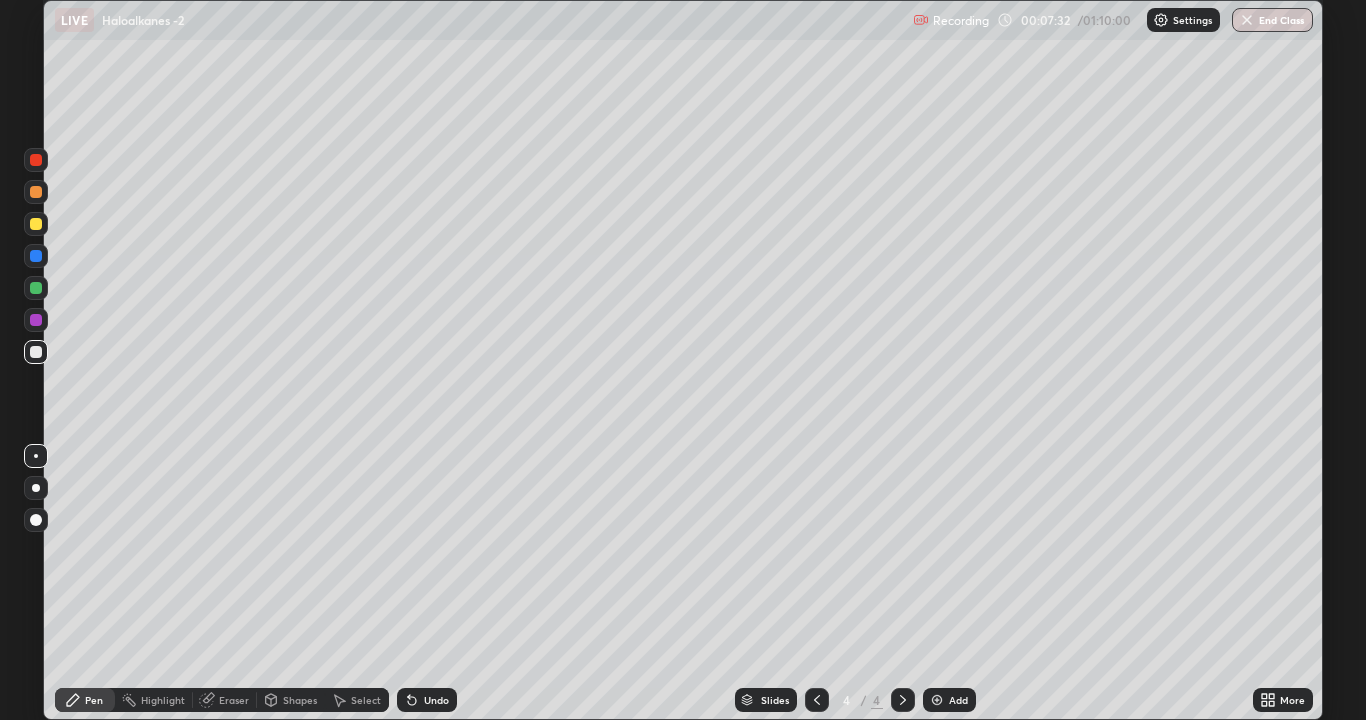 click at bounding box center [36, 320] 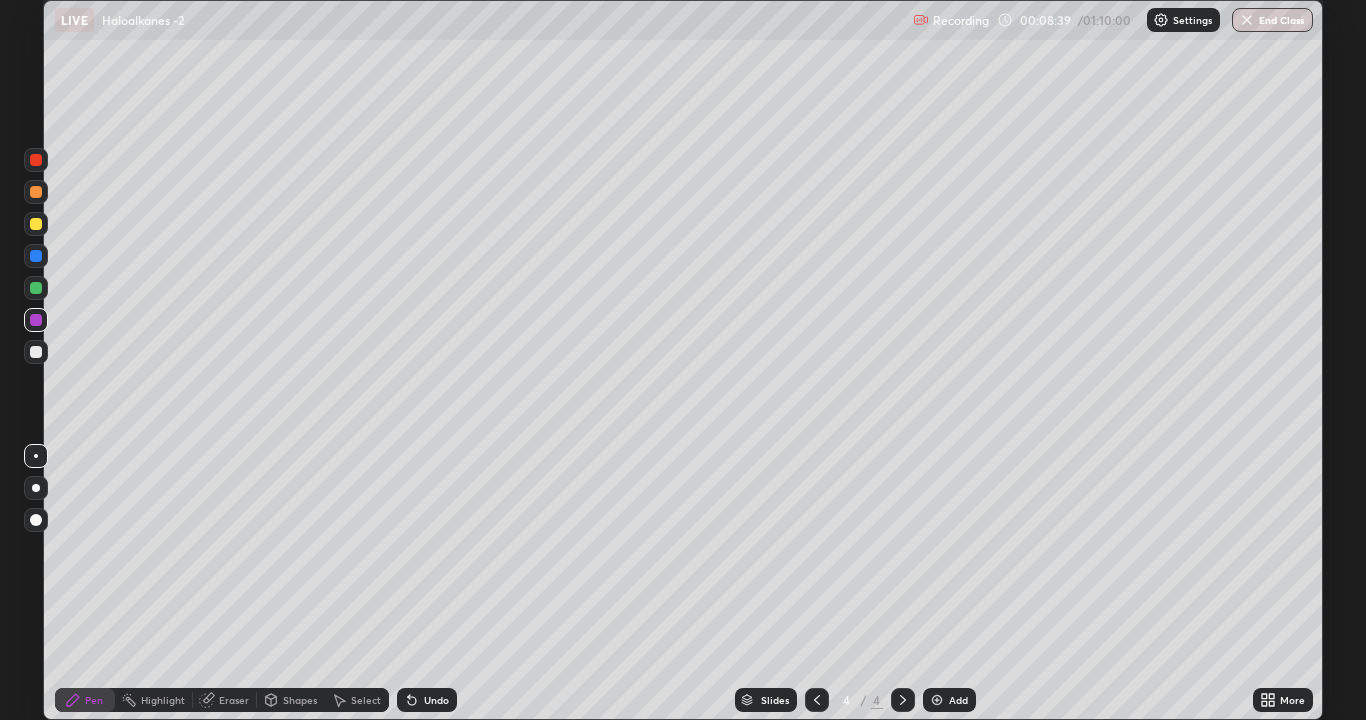 click at bounding box center [36, 352] 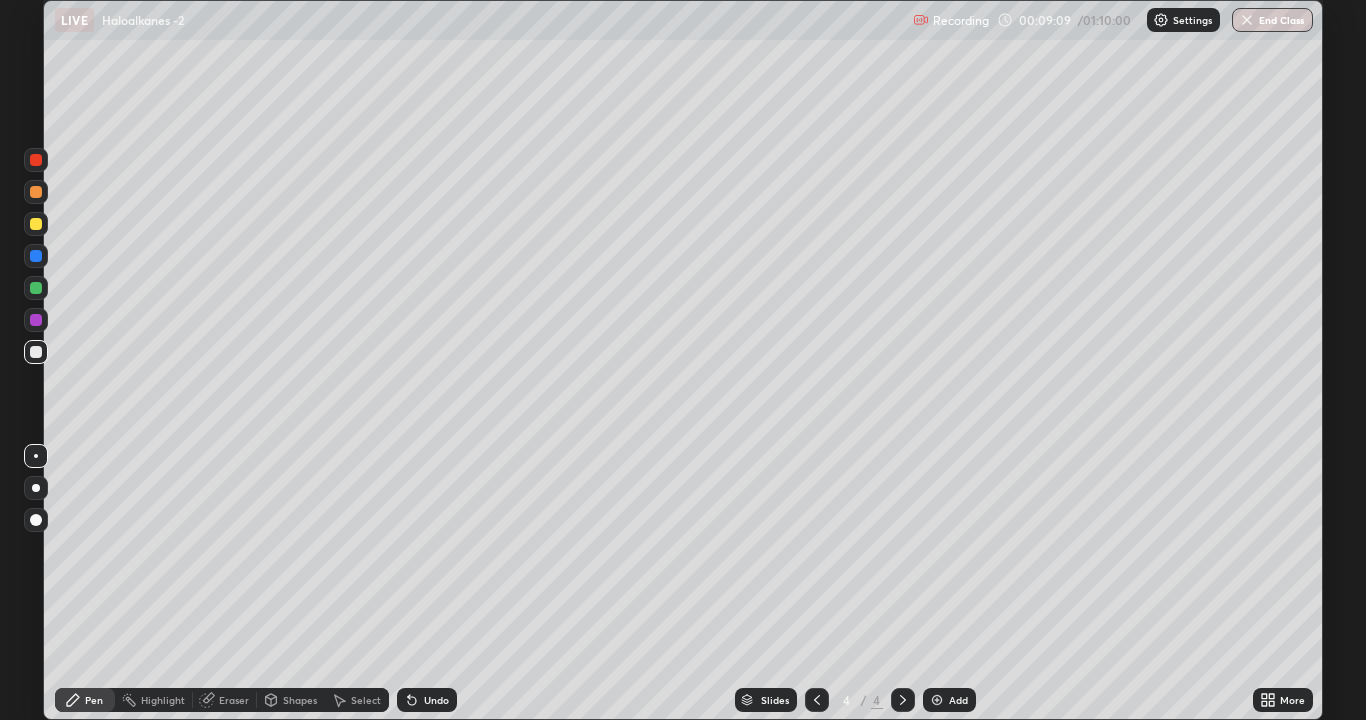 click at bounding box center (36, 288) 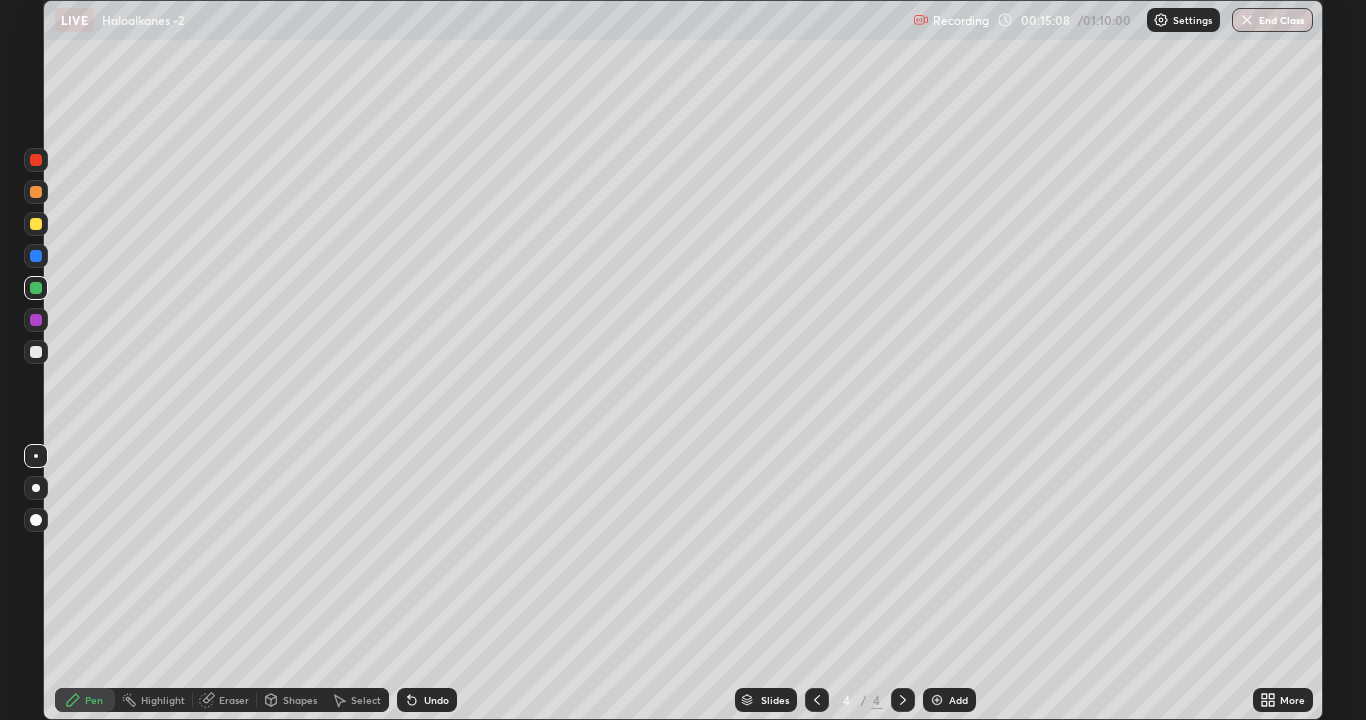 click at bounding box center (937, 700) 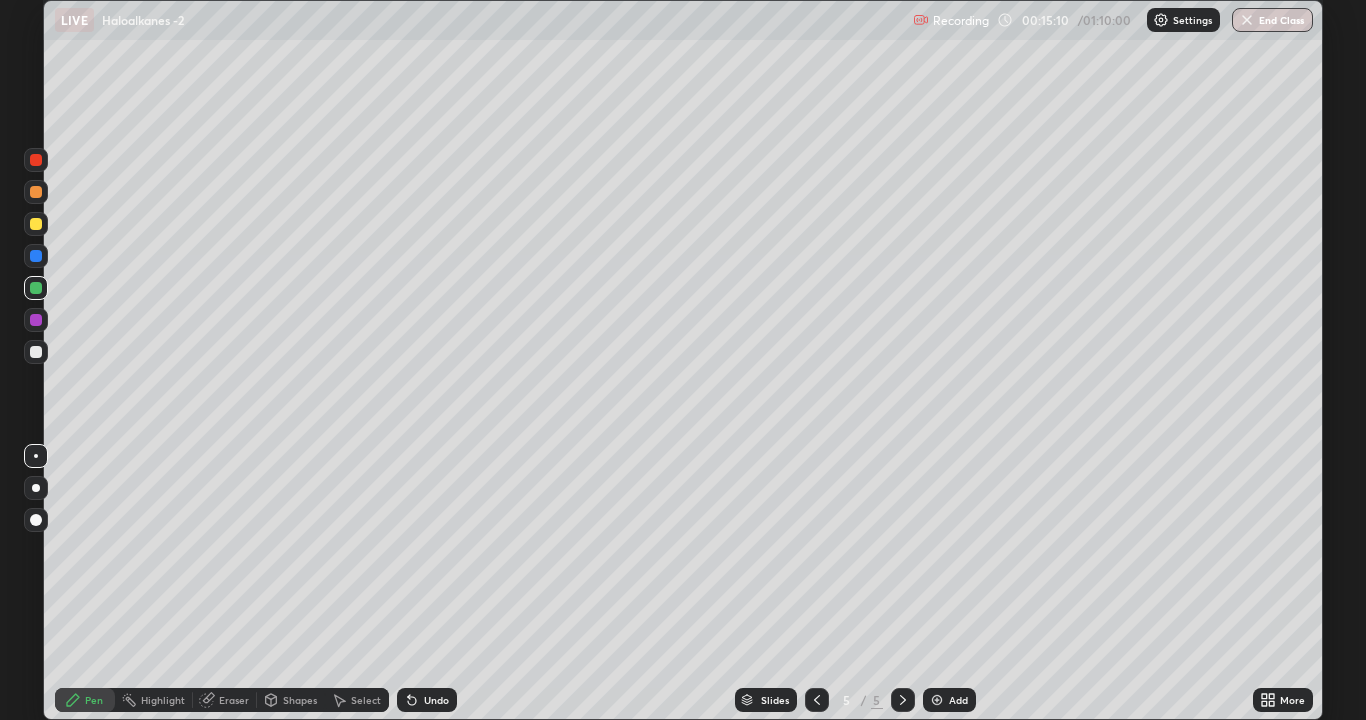click at bounding box center (36, 352) 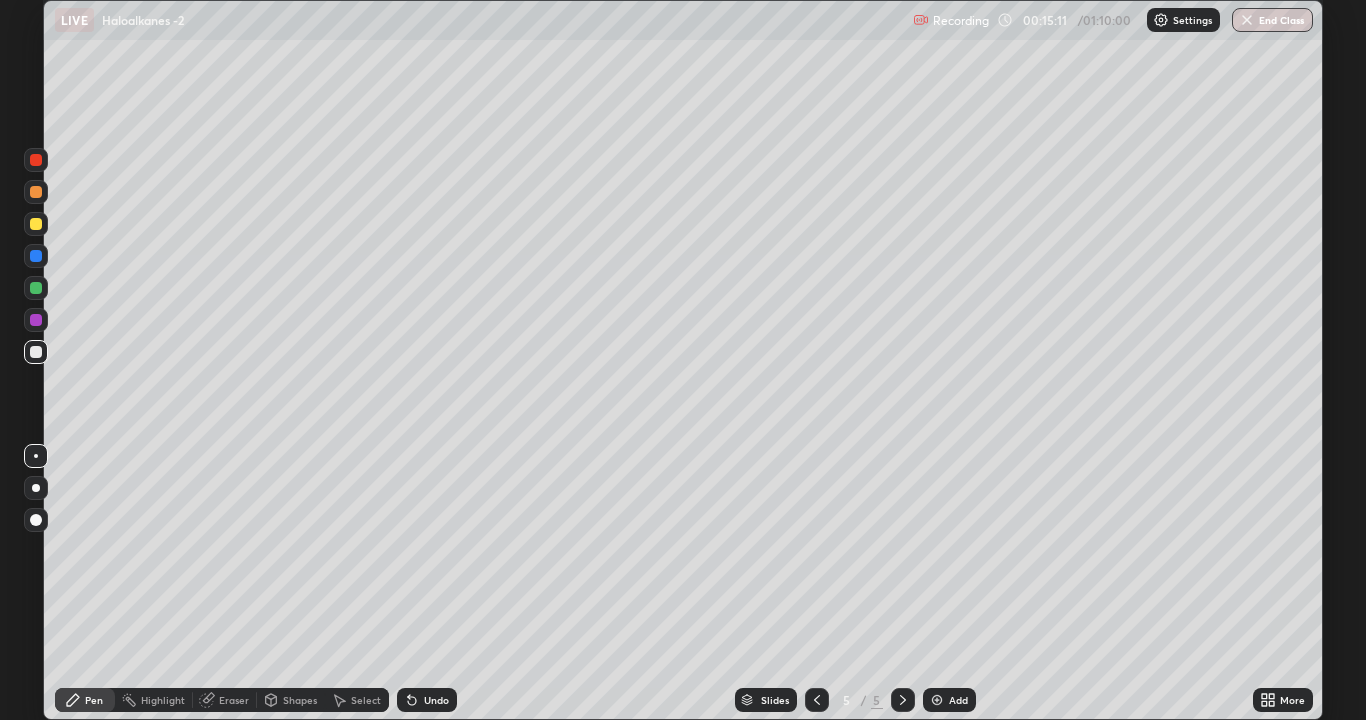 click at bounding box center (36, 288) 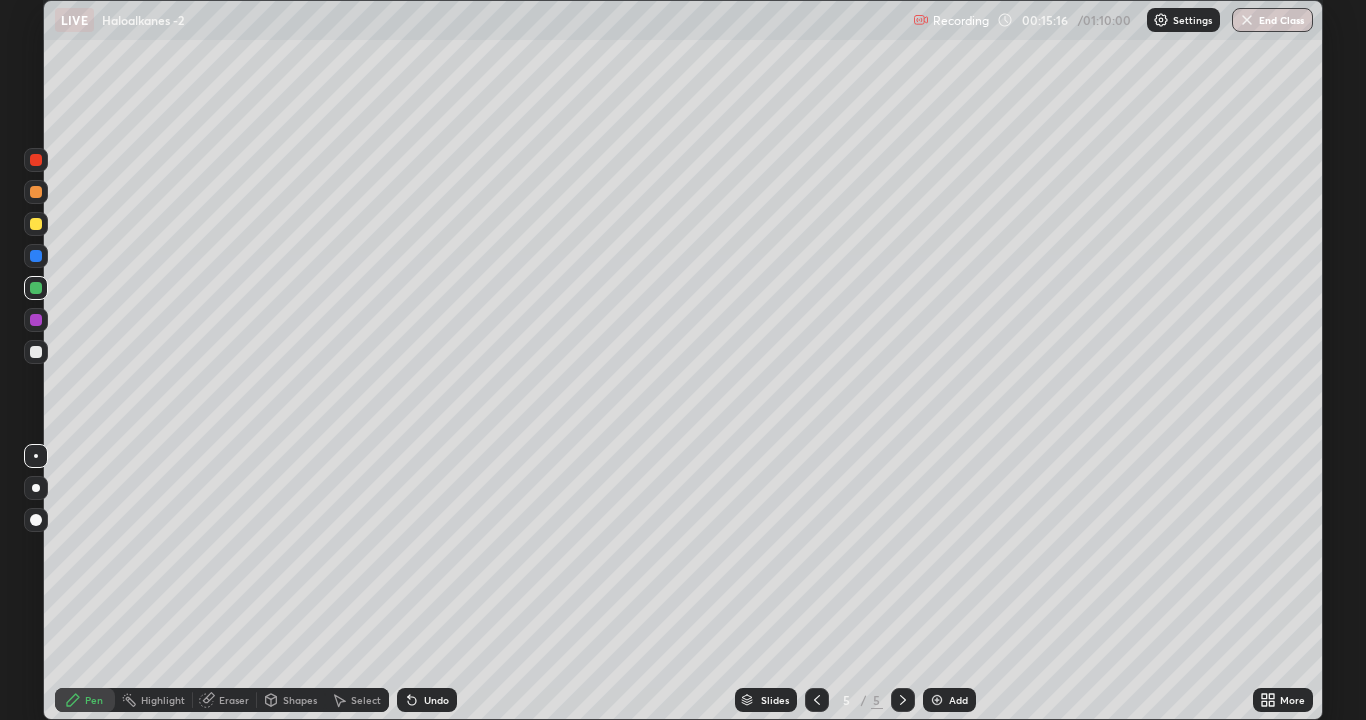 click at bounding box center [36, 352] 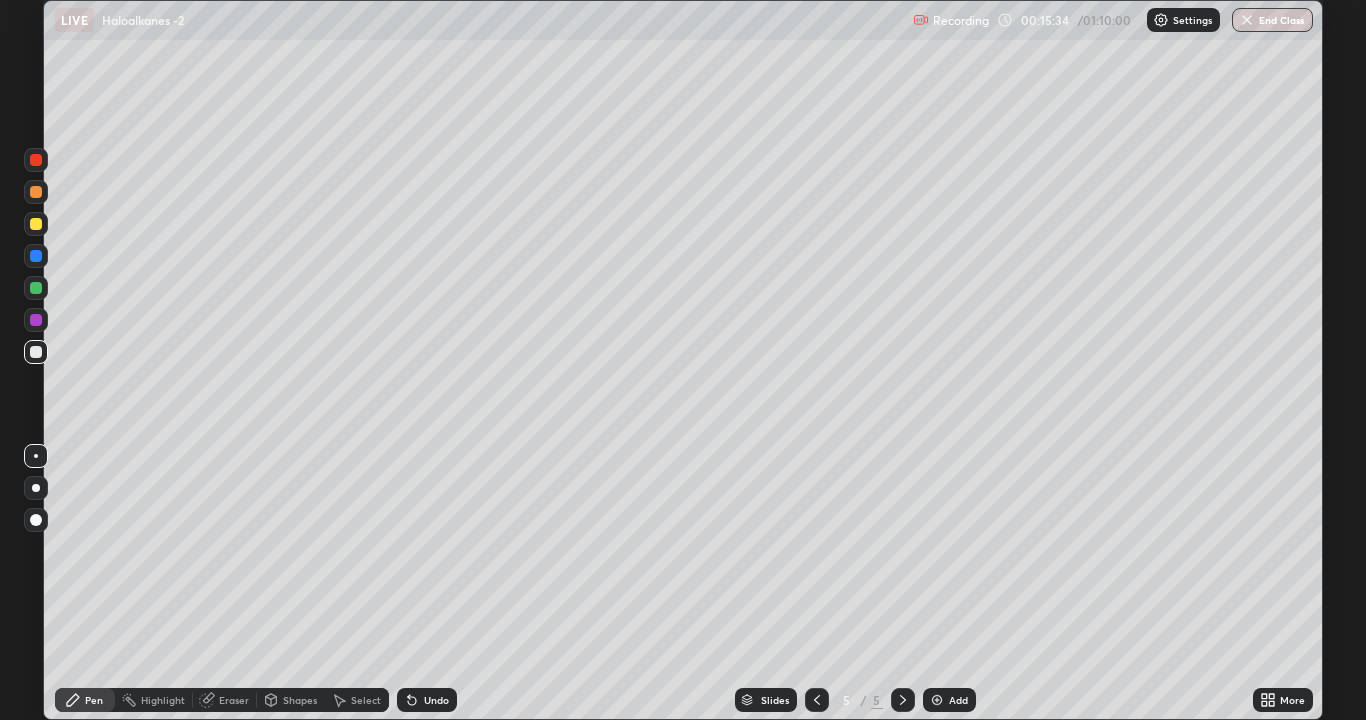 click at bounding box center (36, 320) 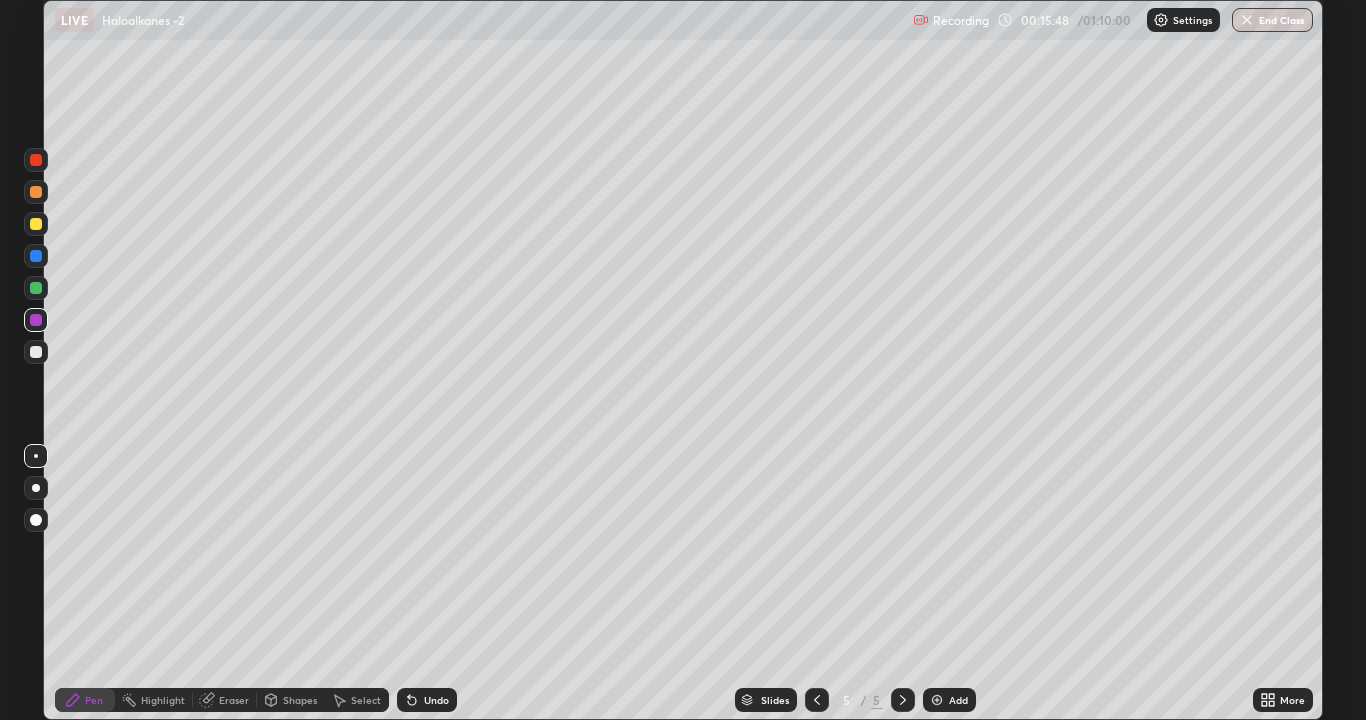 click at bounding box center [36, 352] 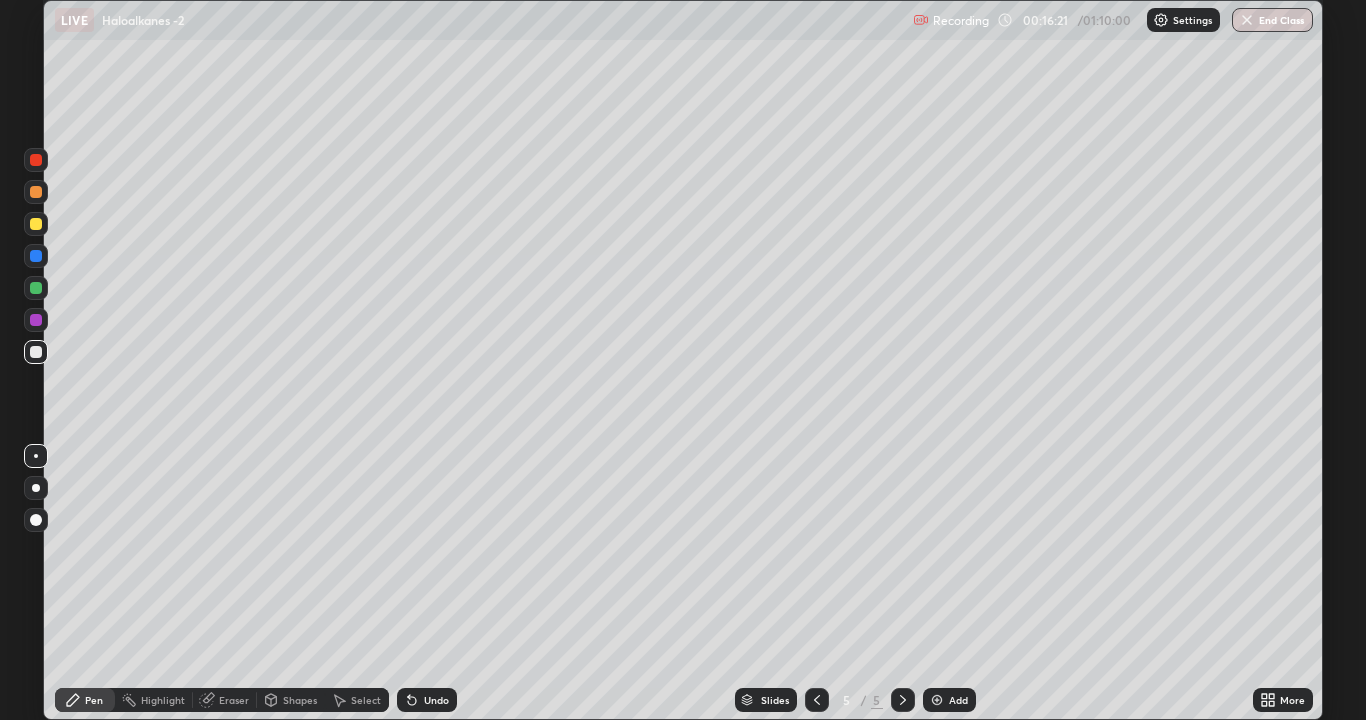 click at bounding box center (36, 288) 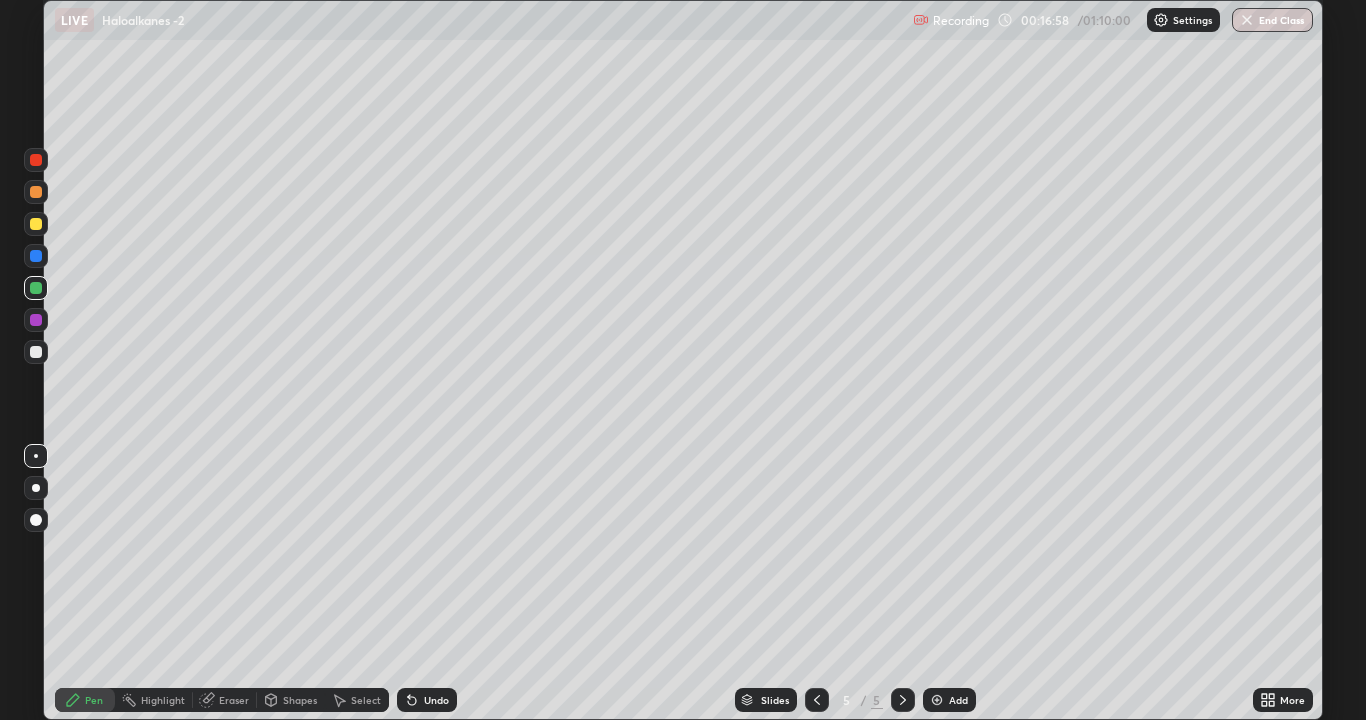 click on "Shapes" at bounding box center (300, 700) 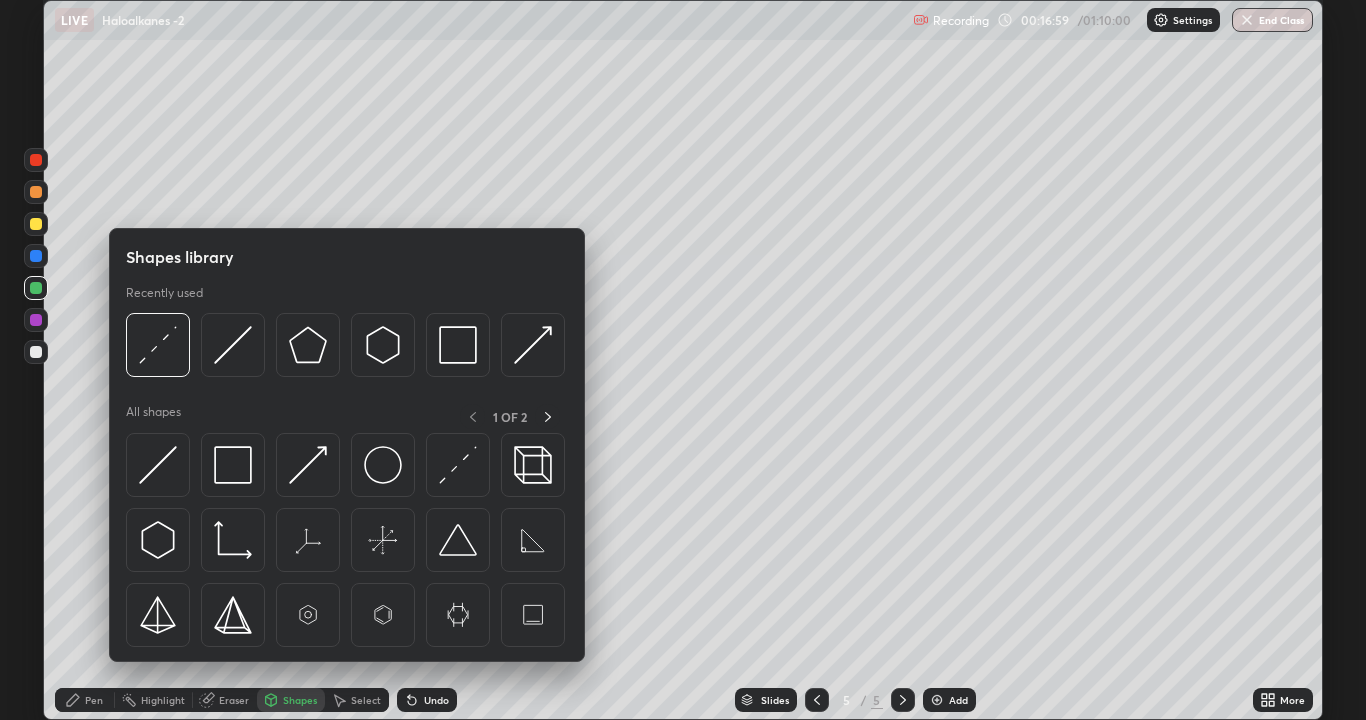 click on "Eraser" at bounding box center [234, 700] 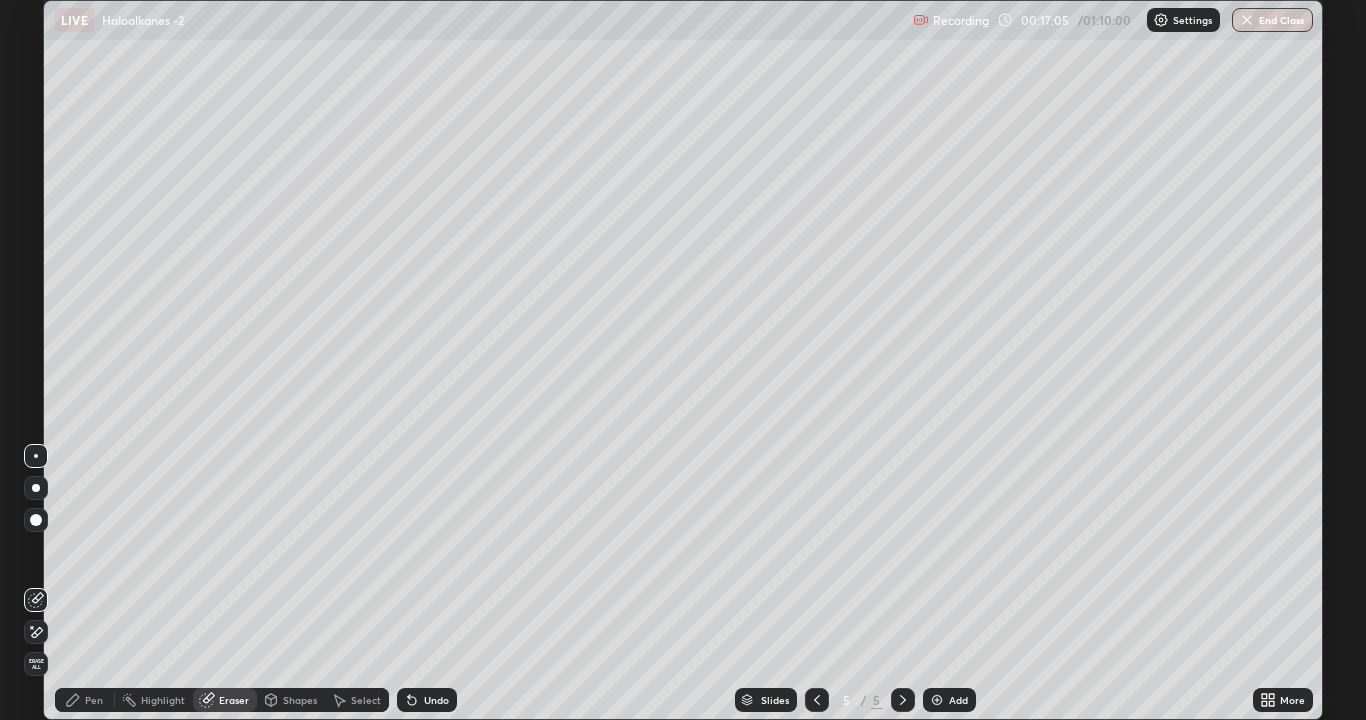 click on "Pen" at bounding box center (85, 700) 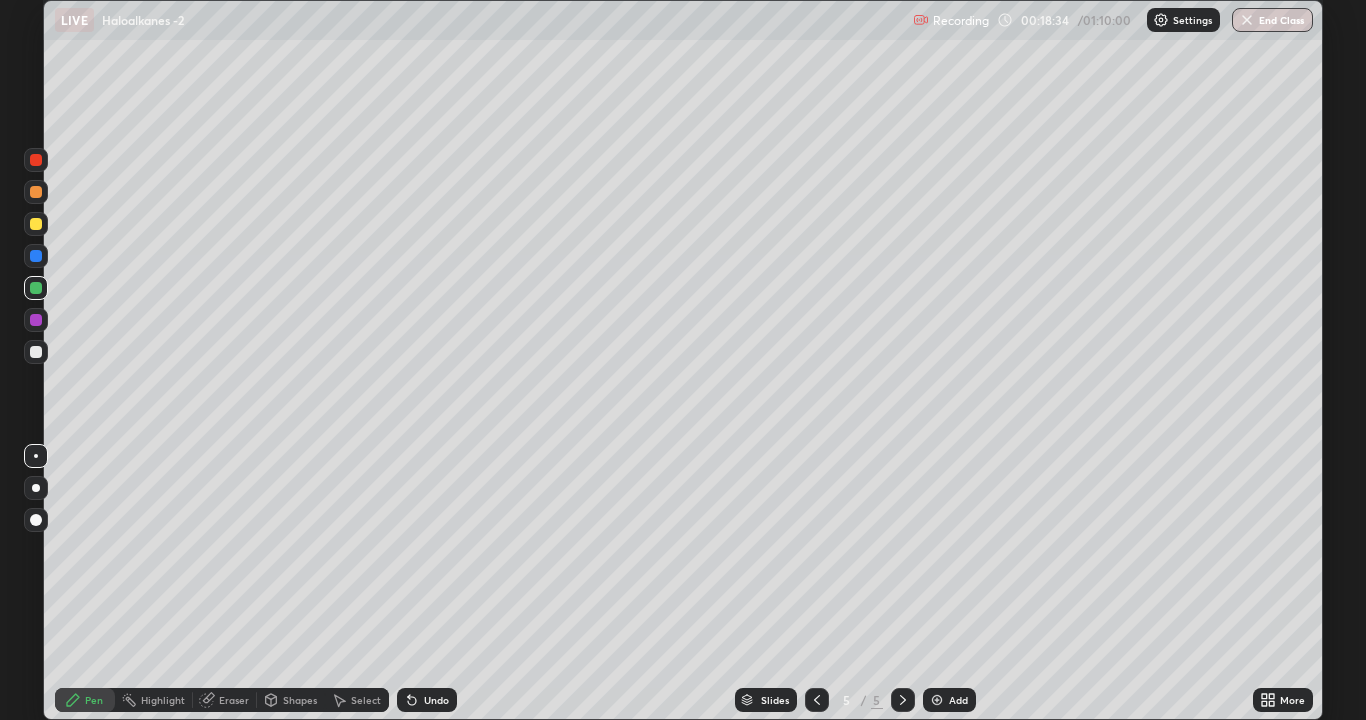 click 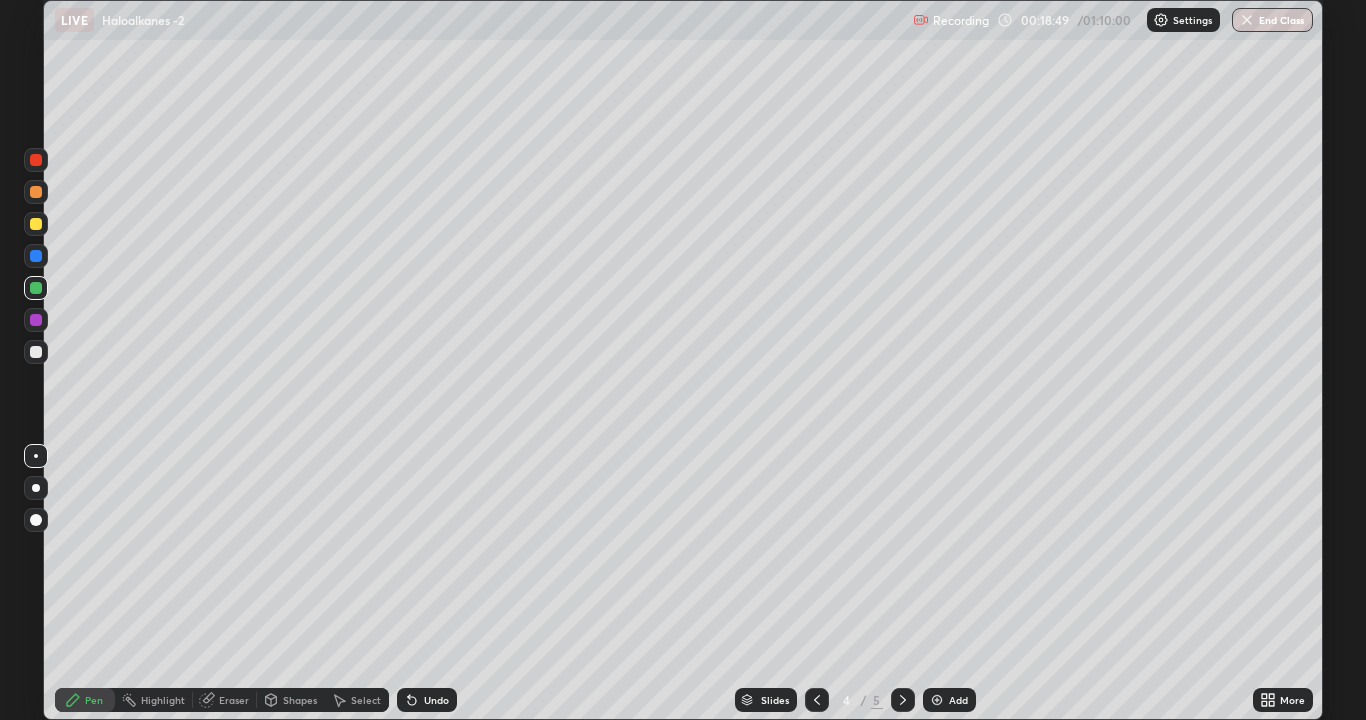 click 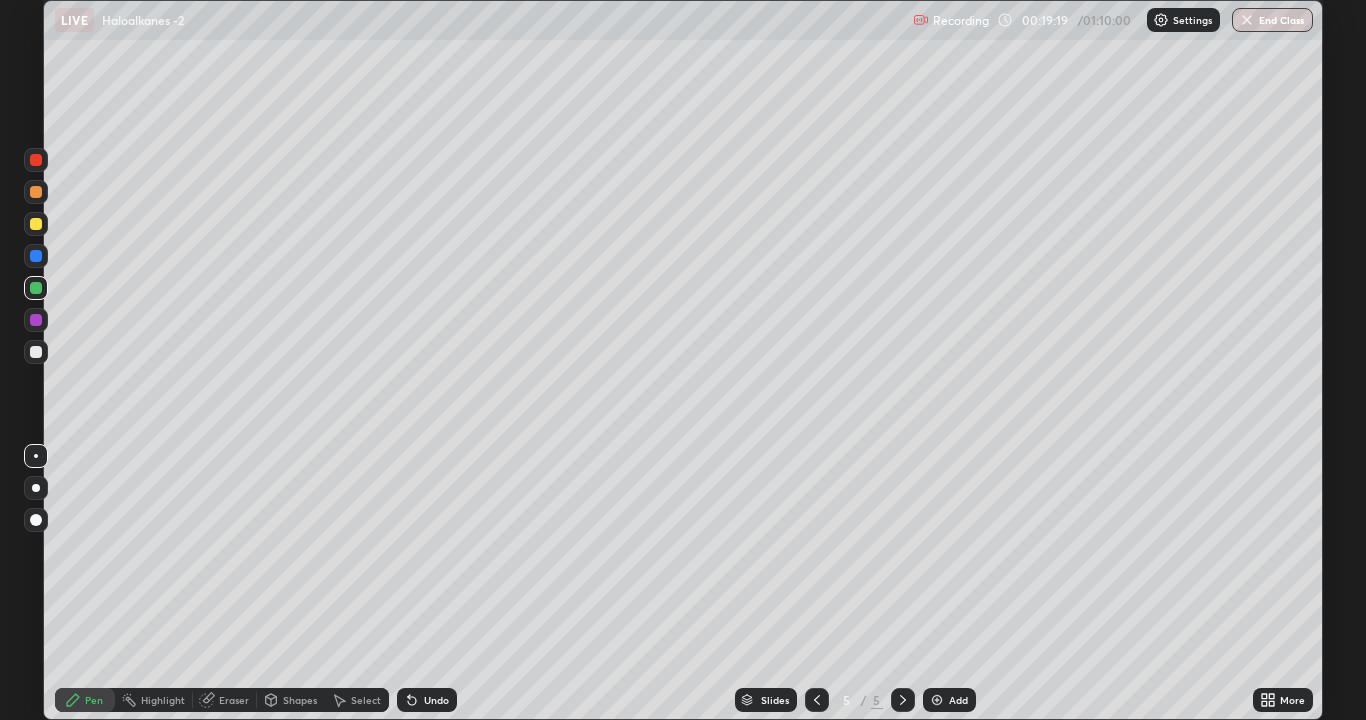 click on "Eraser" at bounding box center (234, 700) 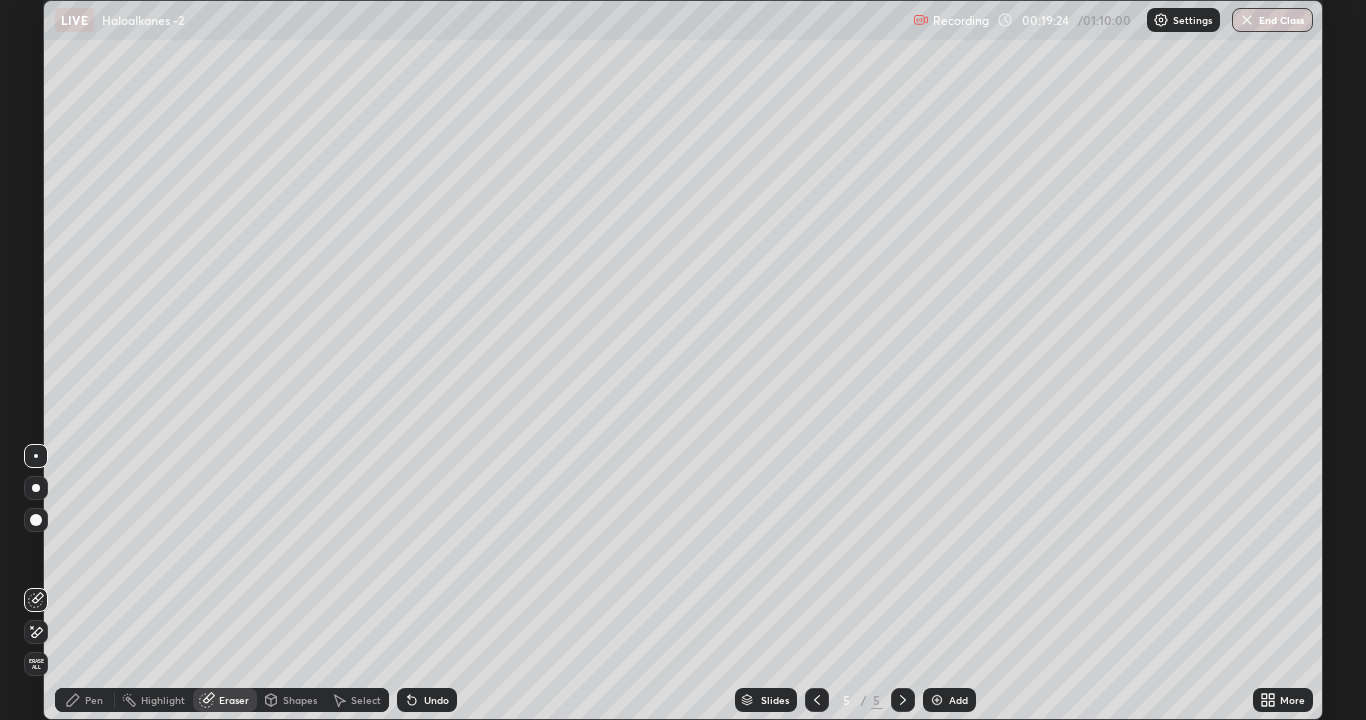 click on "Pen" at bounding box center [85, 700] 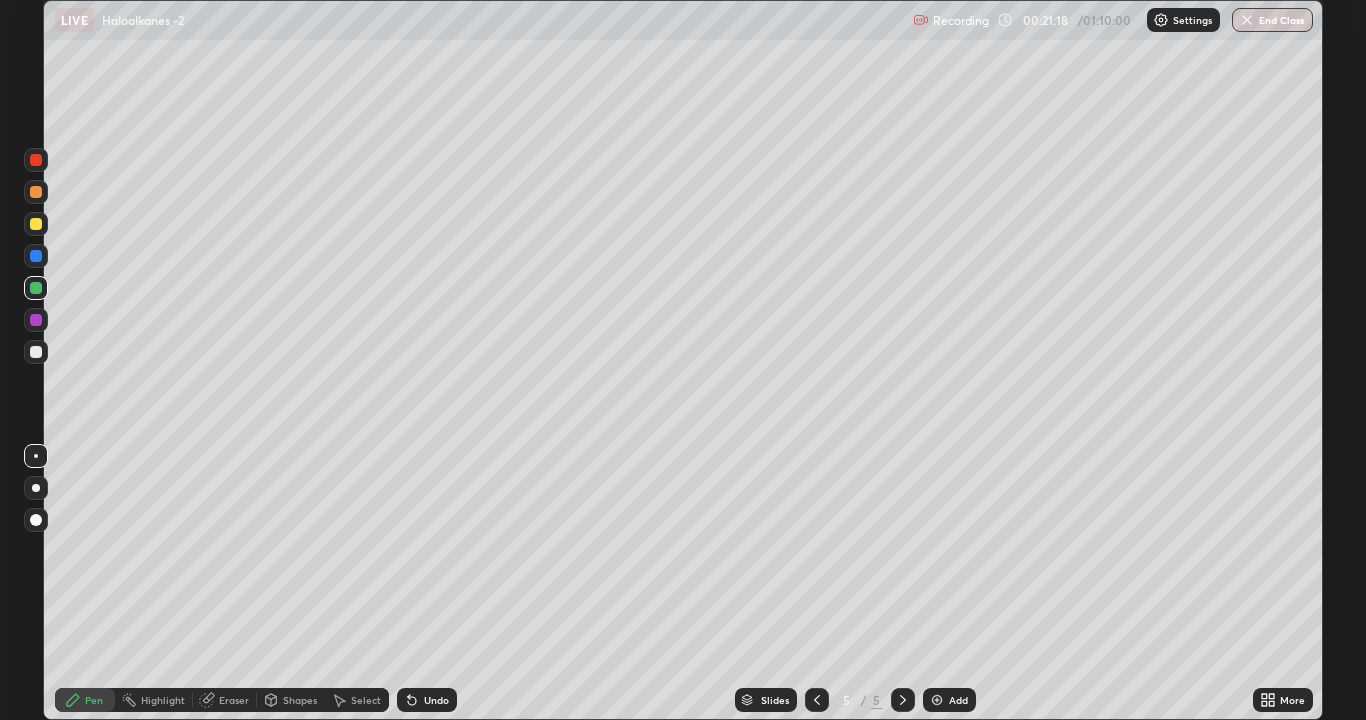 click at bounding box center [36, 320] 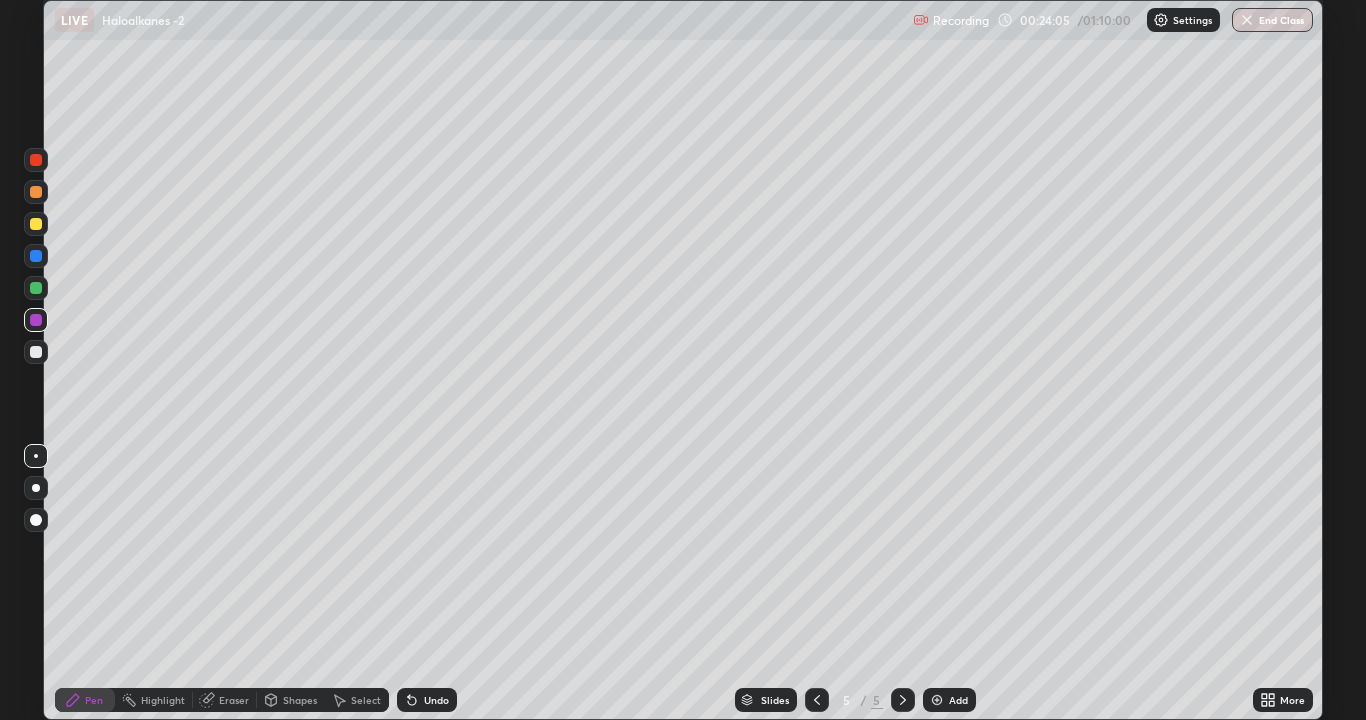 click at bounding box center [937, 700] 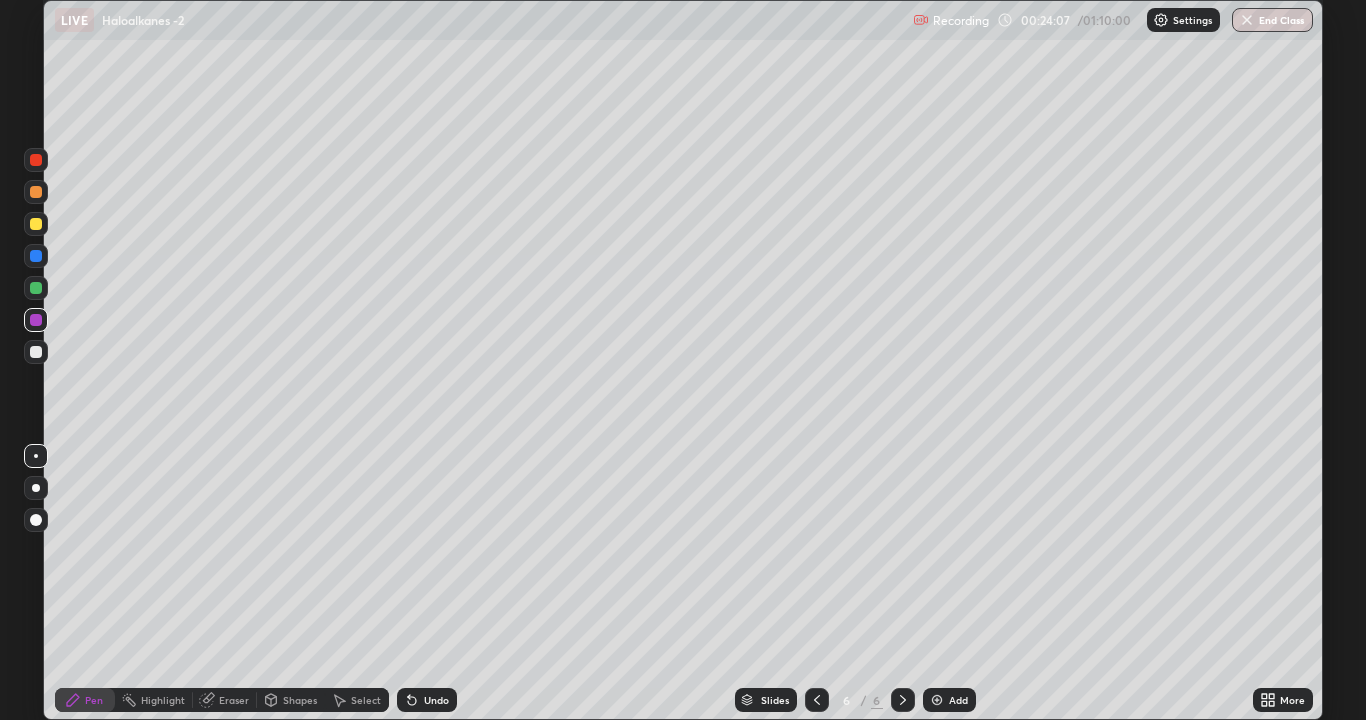 click at bounding box center [36, 224] 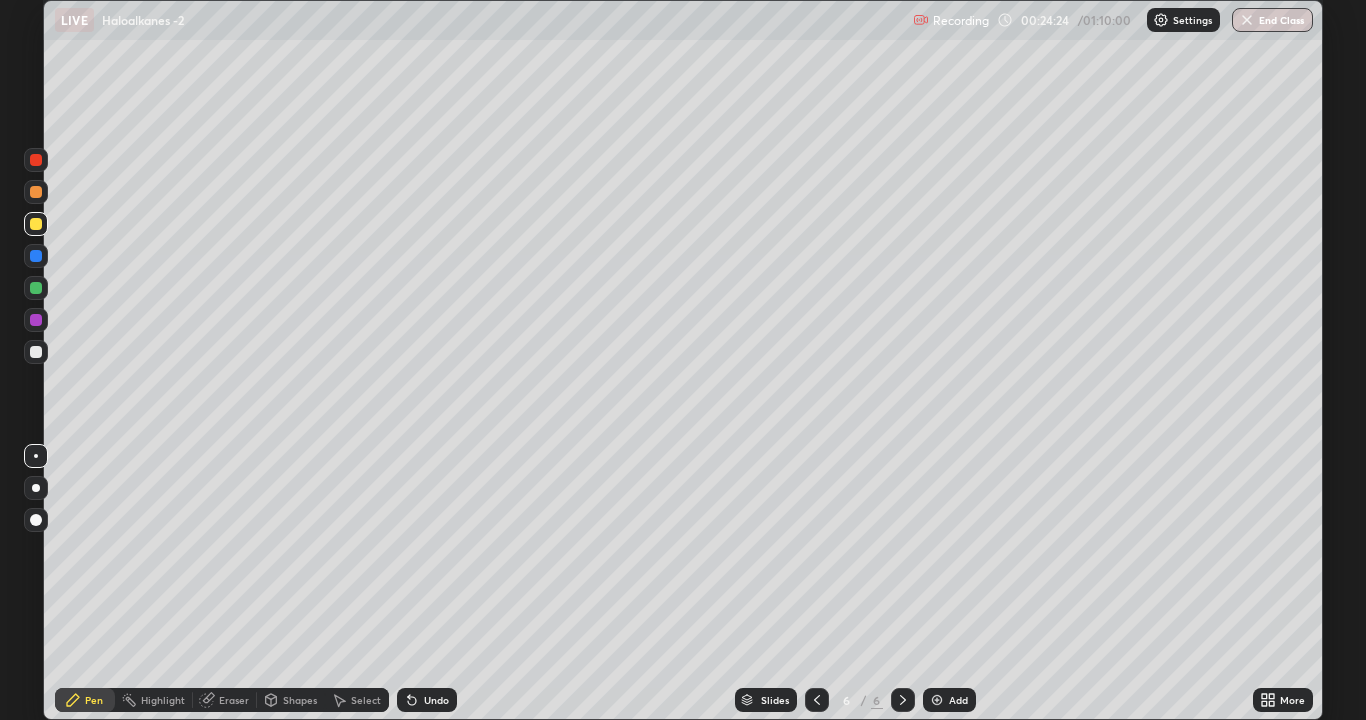 click at bounding box center (36, 352) 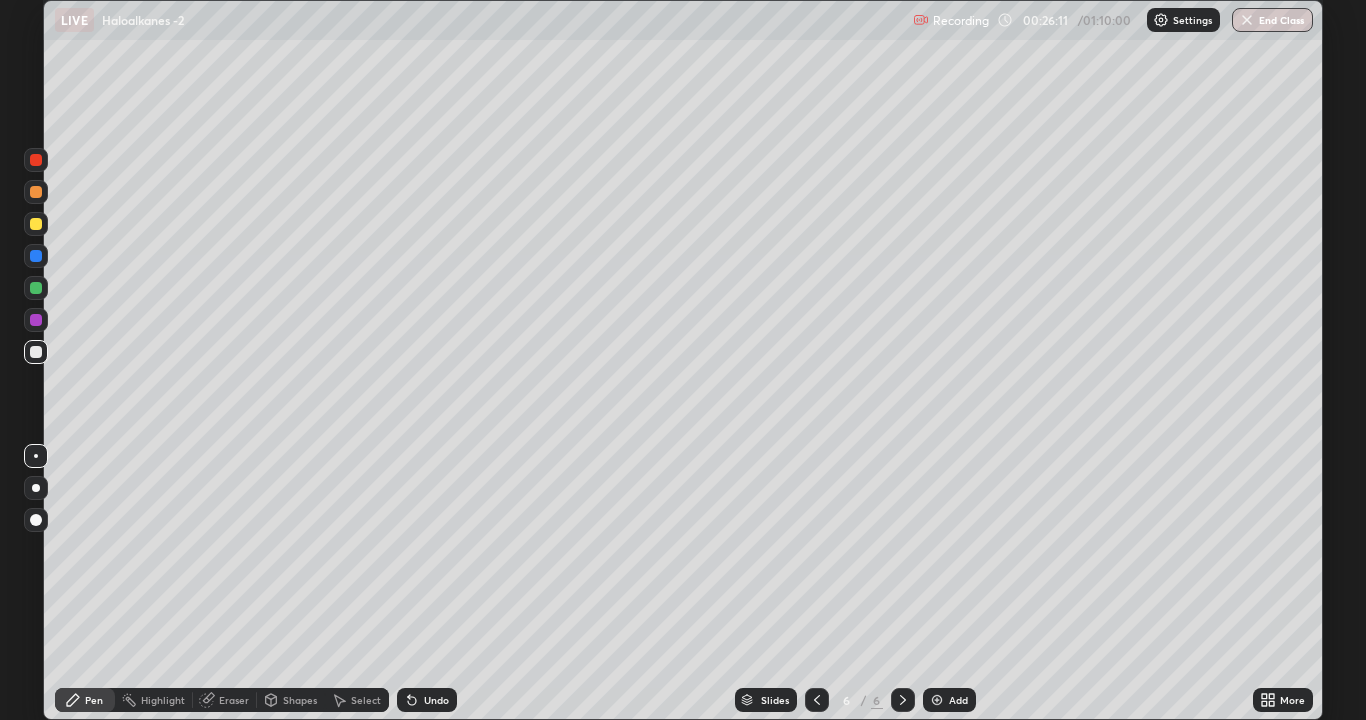 click on "Undo" at bounding box center (436, 700) 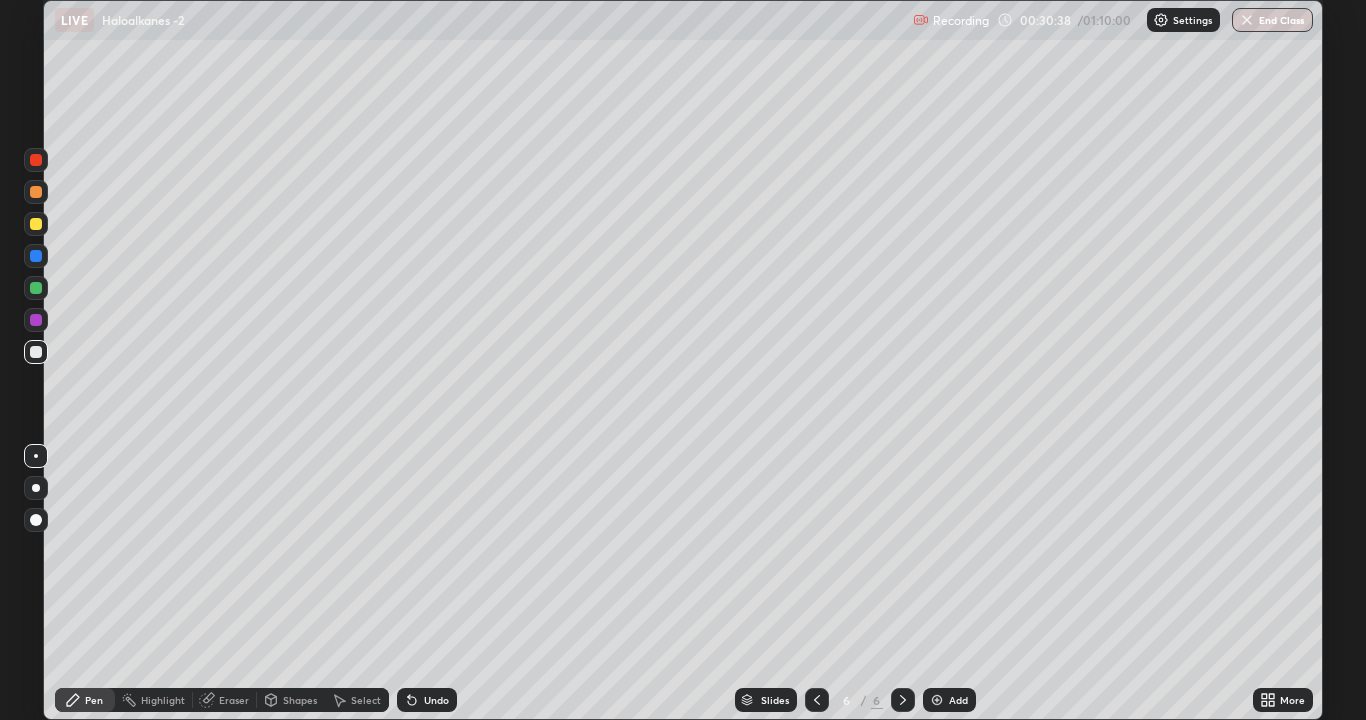 click at bounding box center [937, 700] 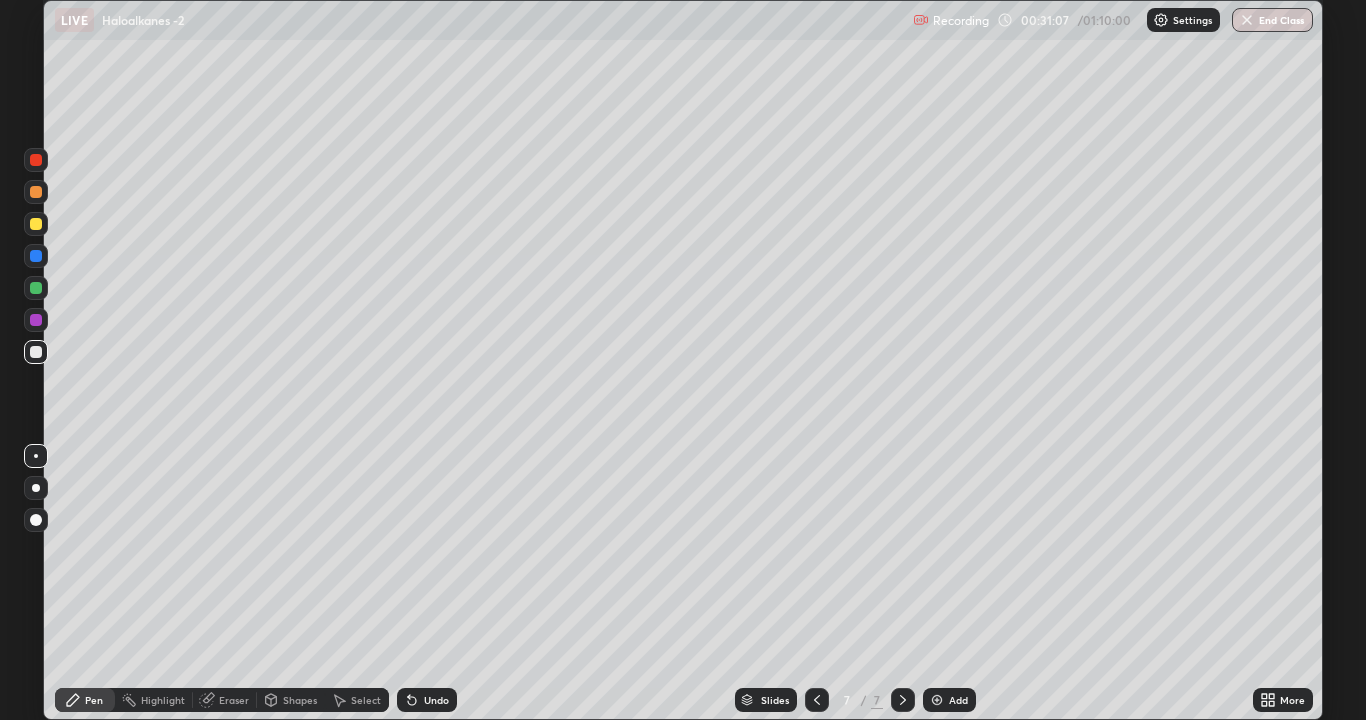 click at bounding box center [36, 288] 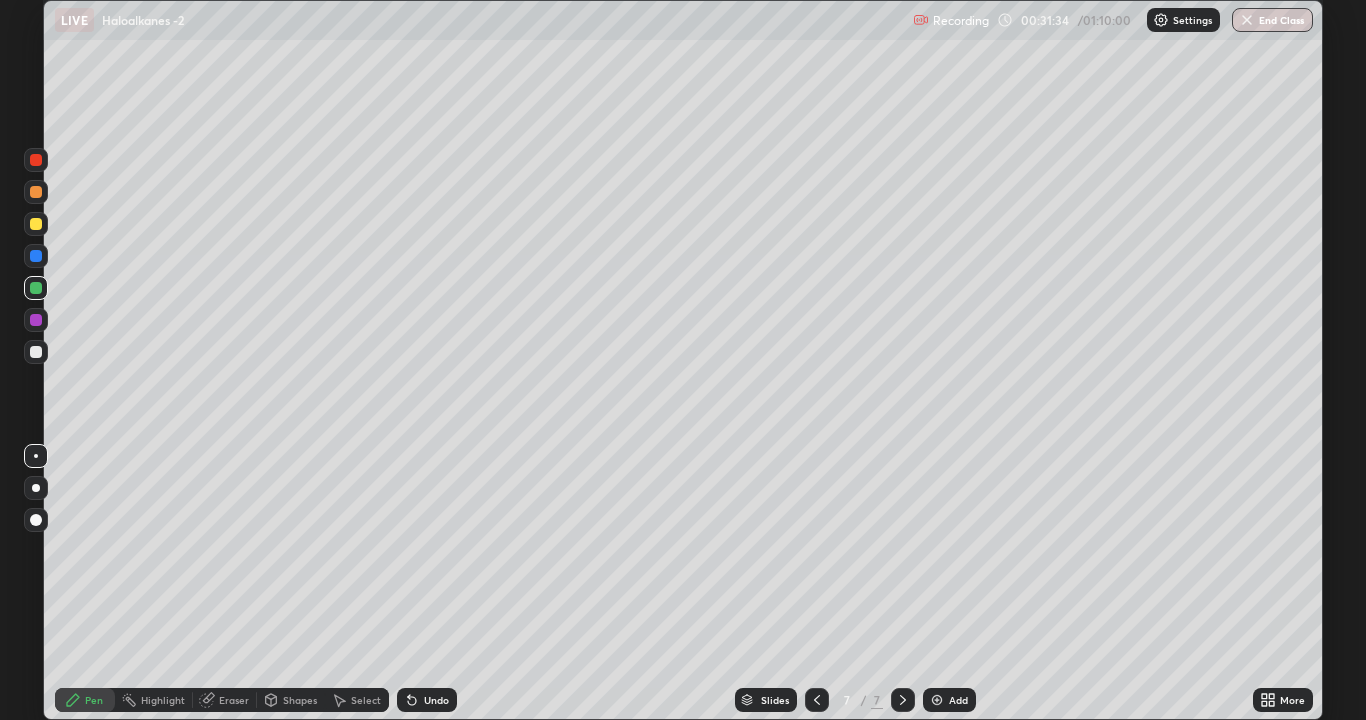 click at bounding box center (36, 352) 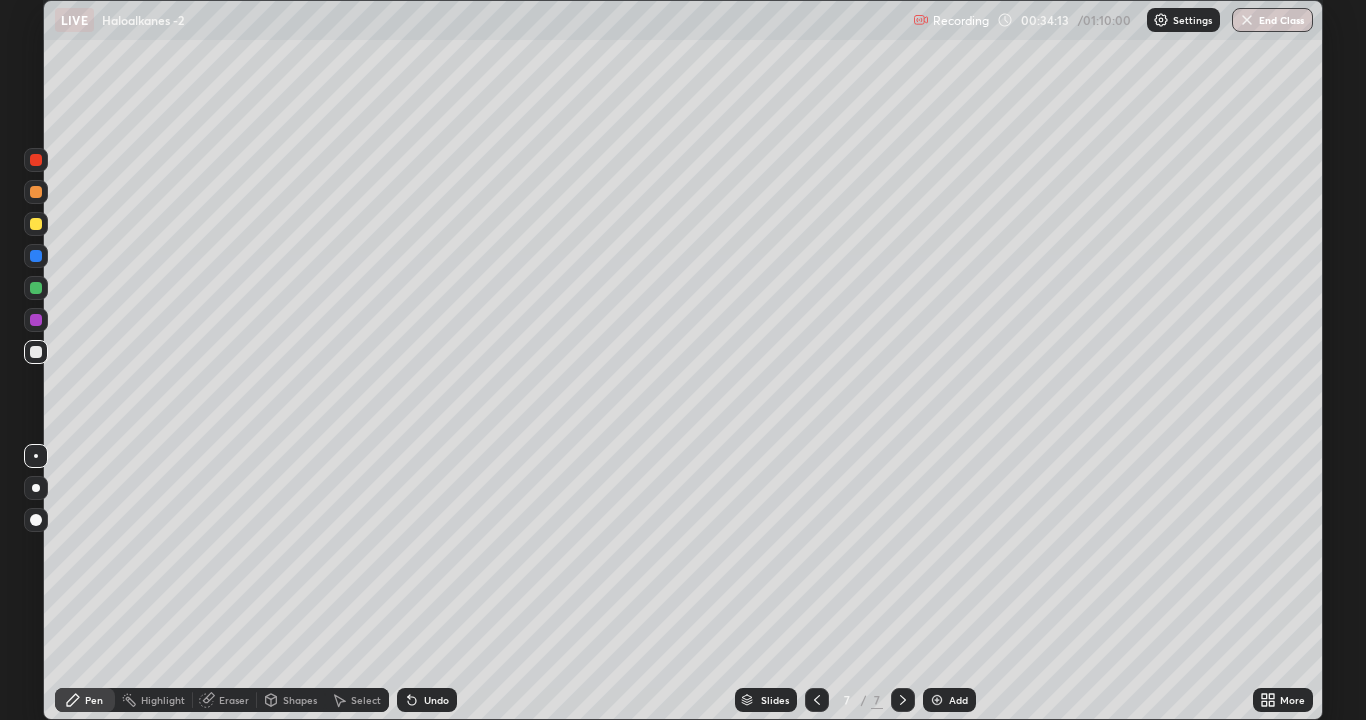 click 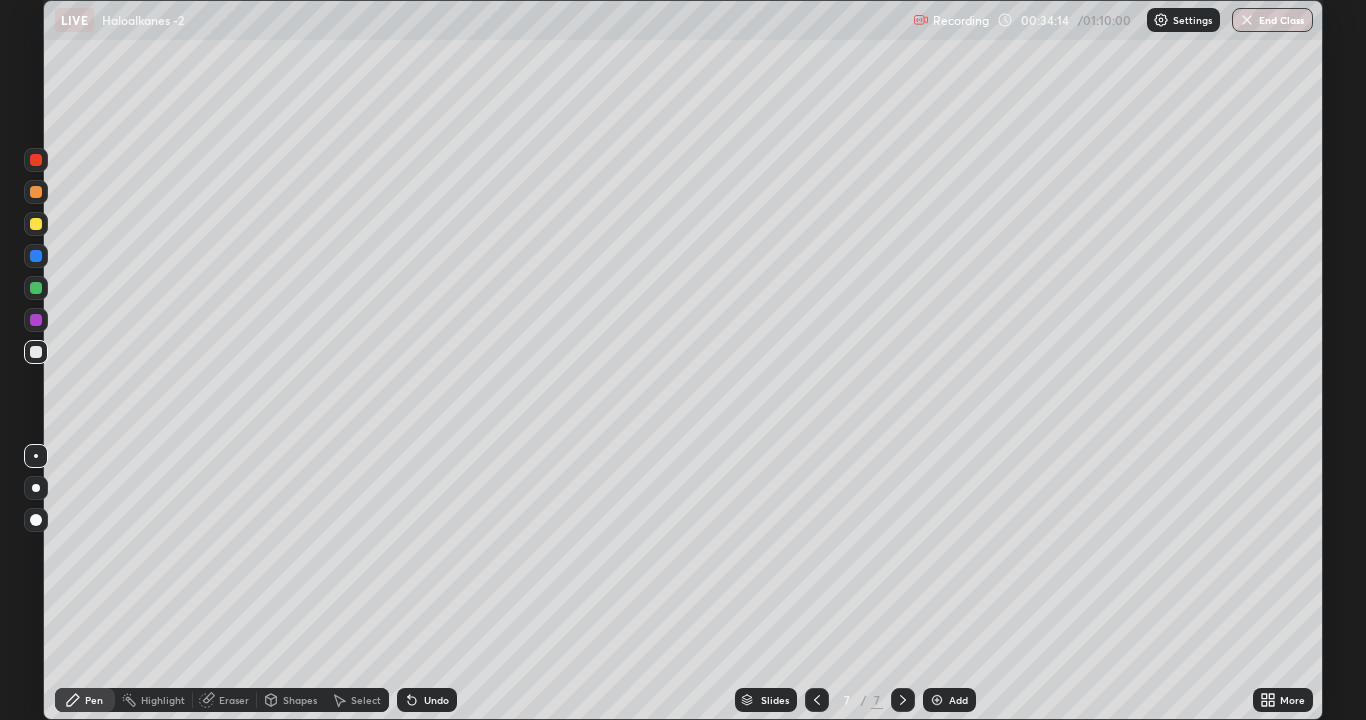click on "Undo" at bounding box center [427, 700] 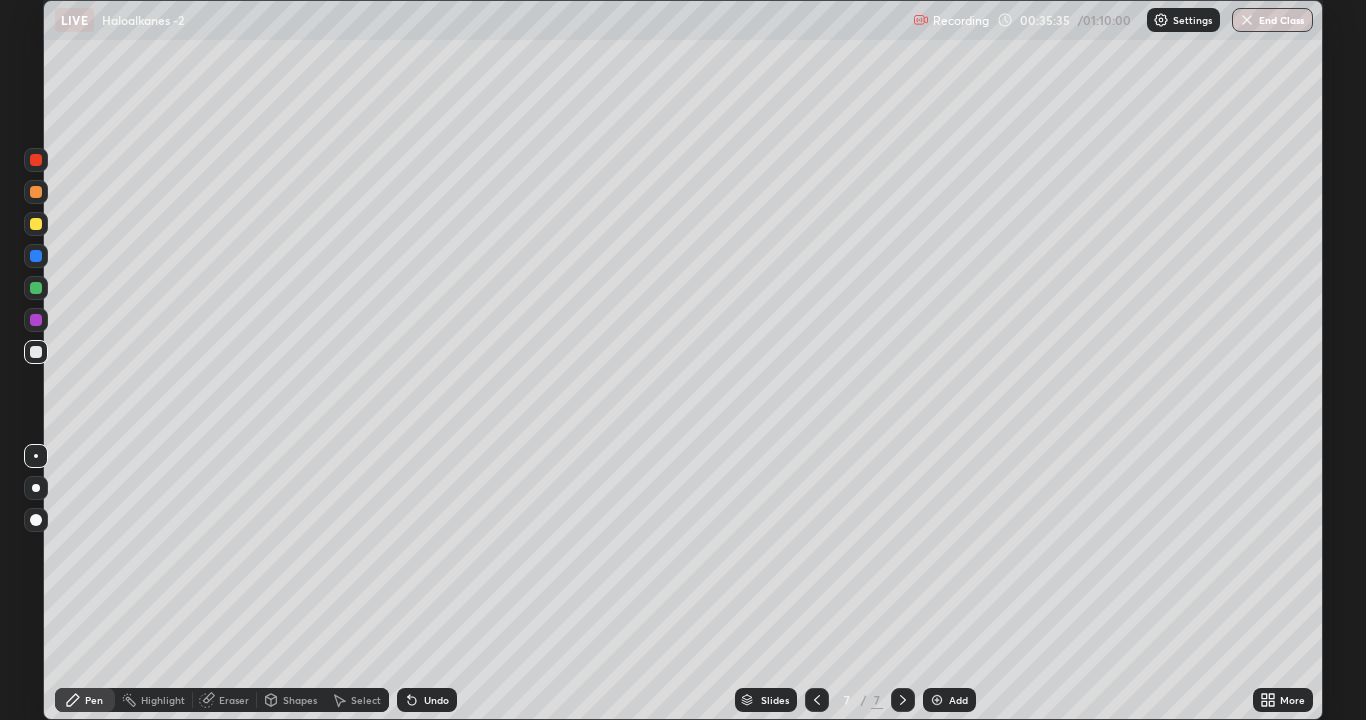 click at bounding box center (36, 320) 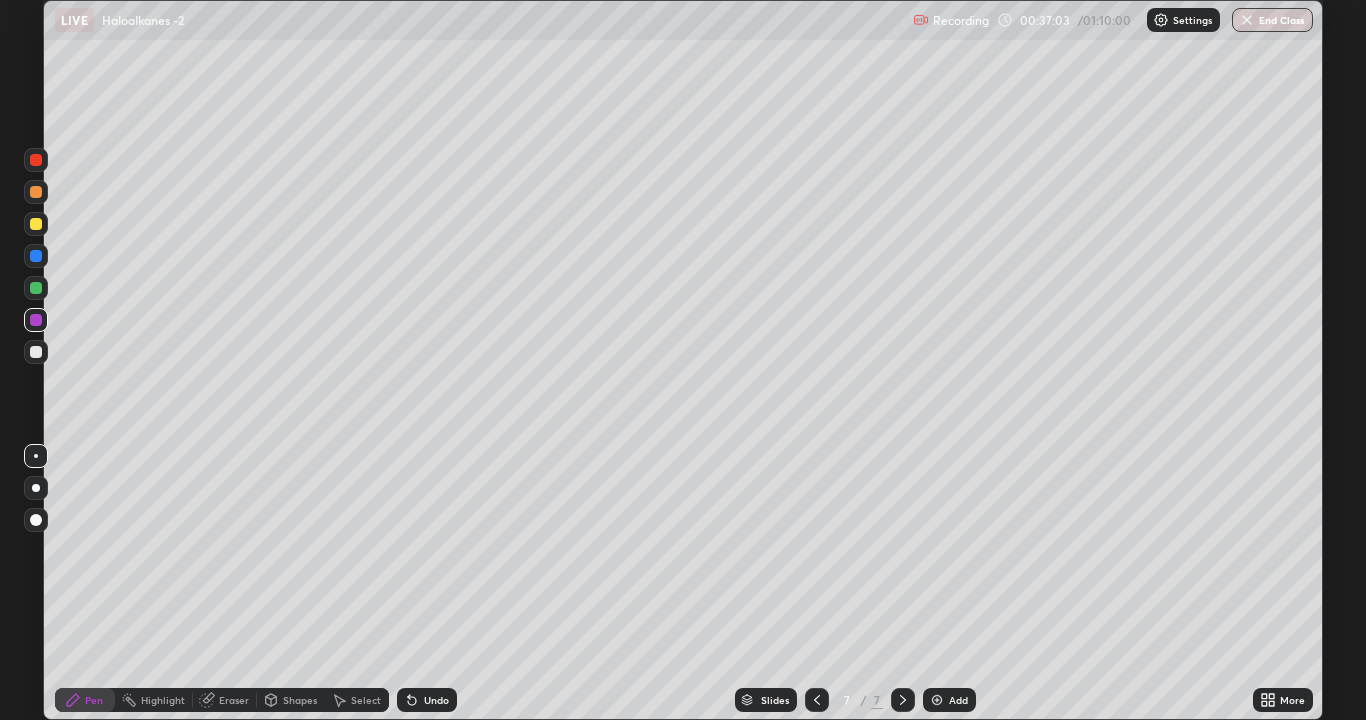 click at bounding box center (937, 700) 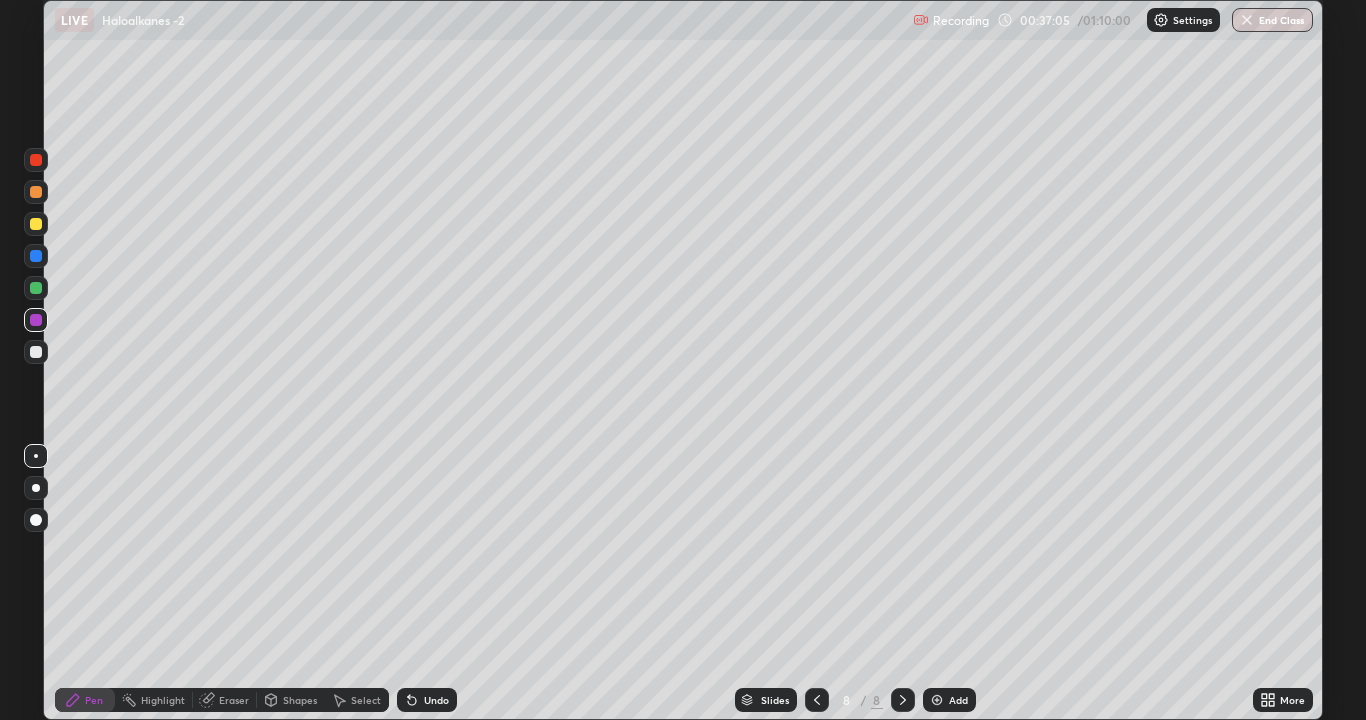 click at bounding box center [36, 224] 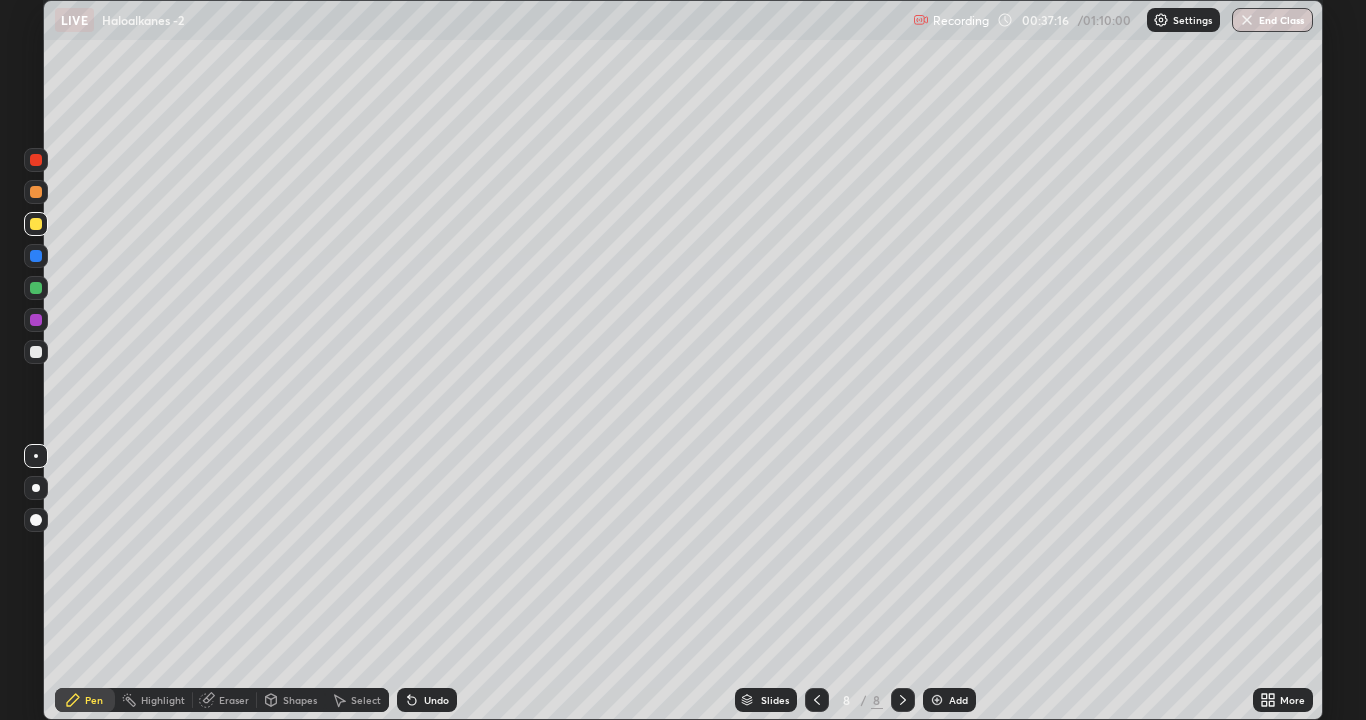 click at bounding box center [36, 352] 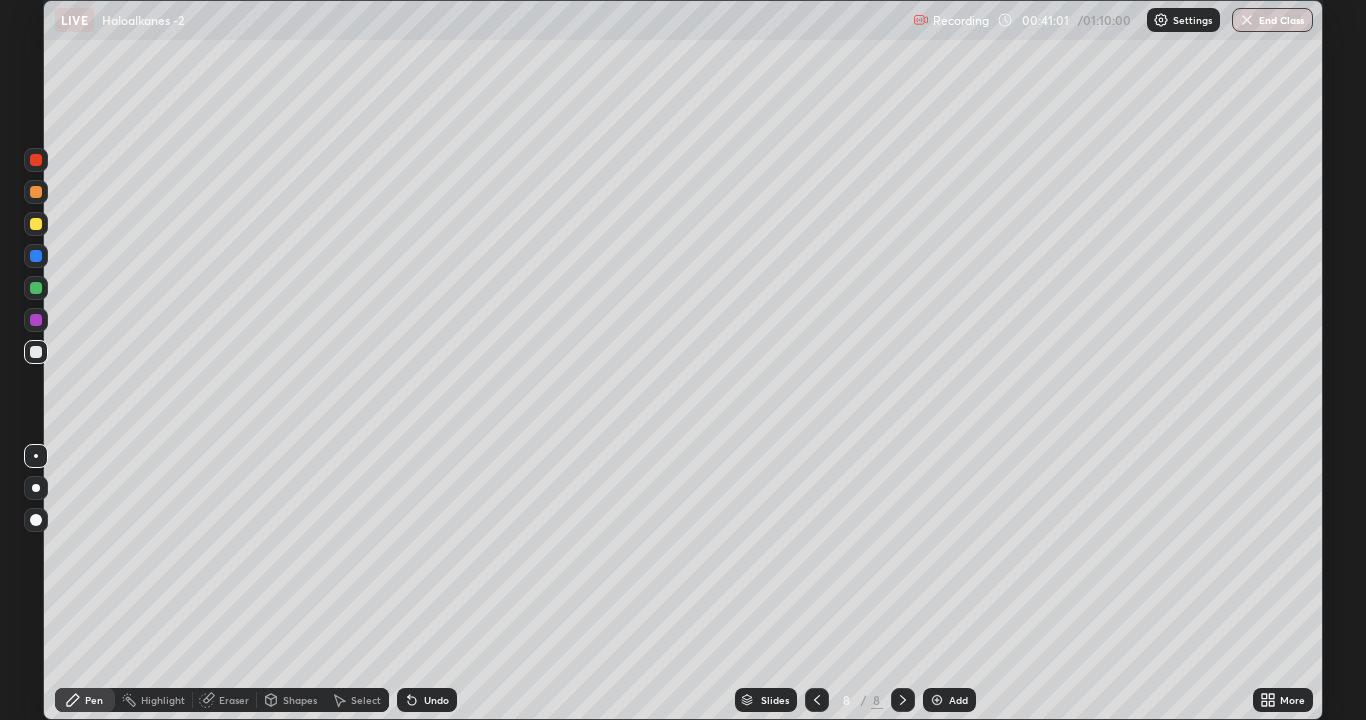 click on "Undo" at bounding box center (436, 700) 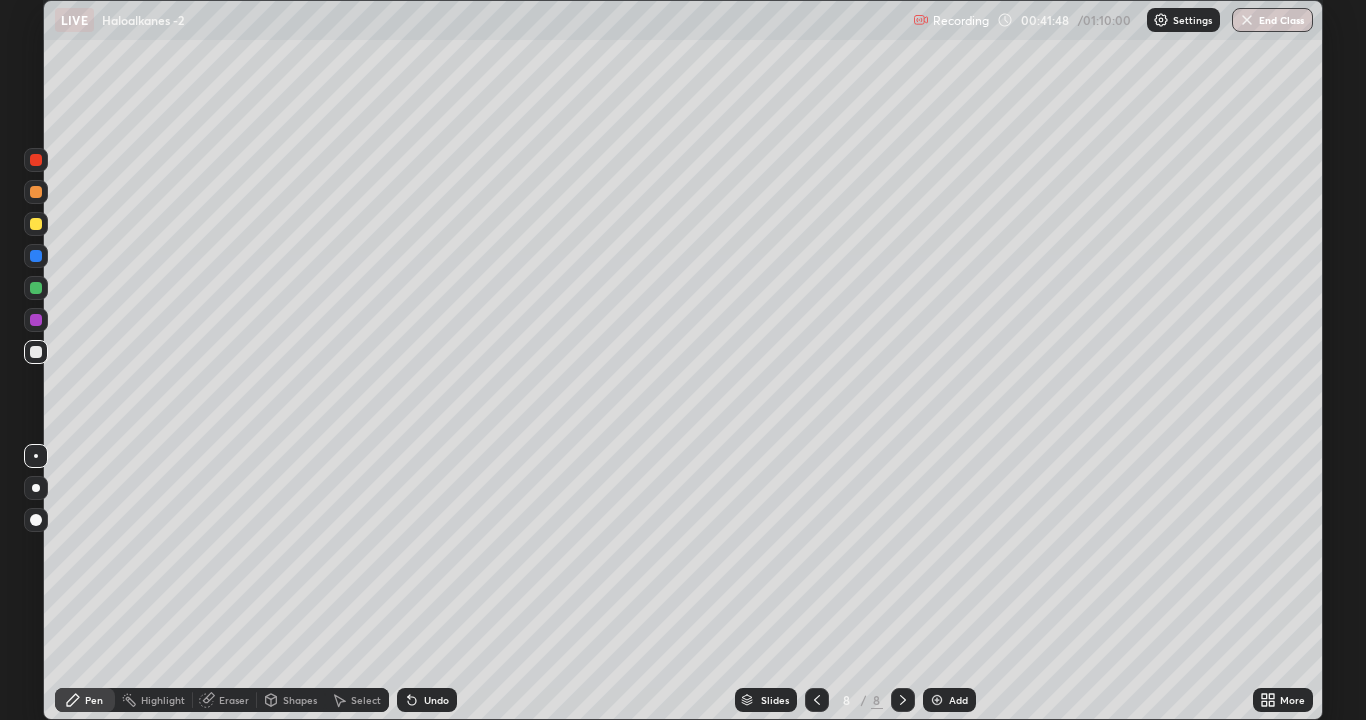 click at bounding box center (36, 288) 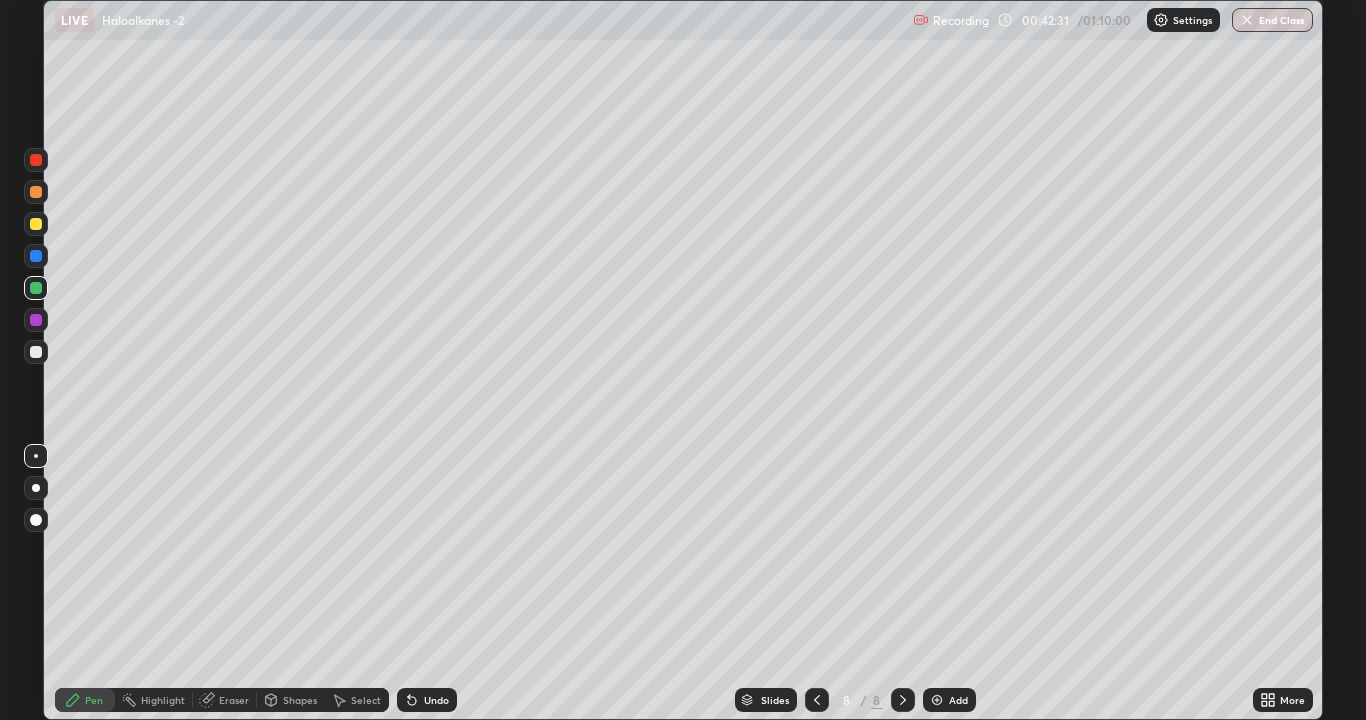 click at bounding box center (36, 352) 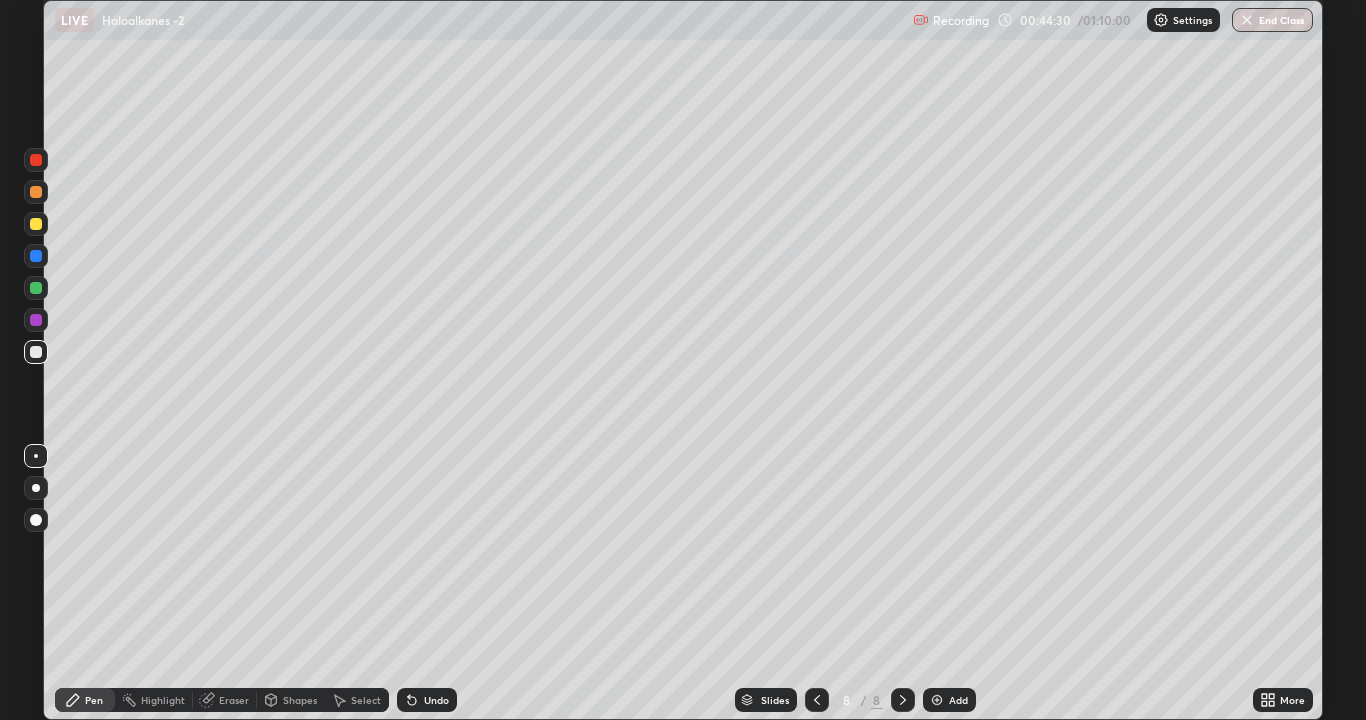 click at bounding box center [36, 288] 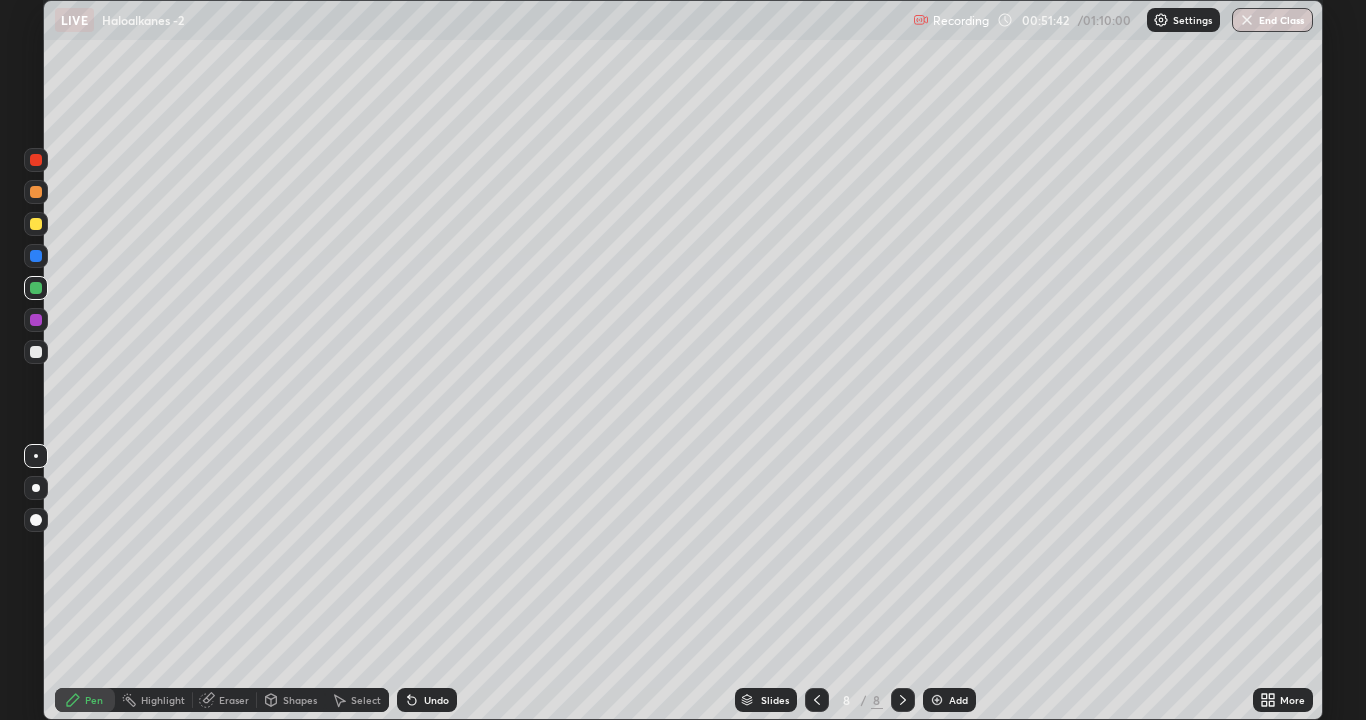 click at bounding box center [937, 700] 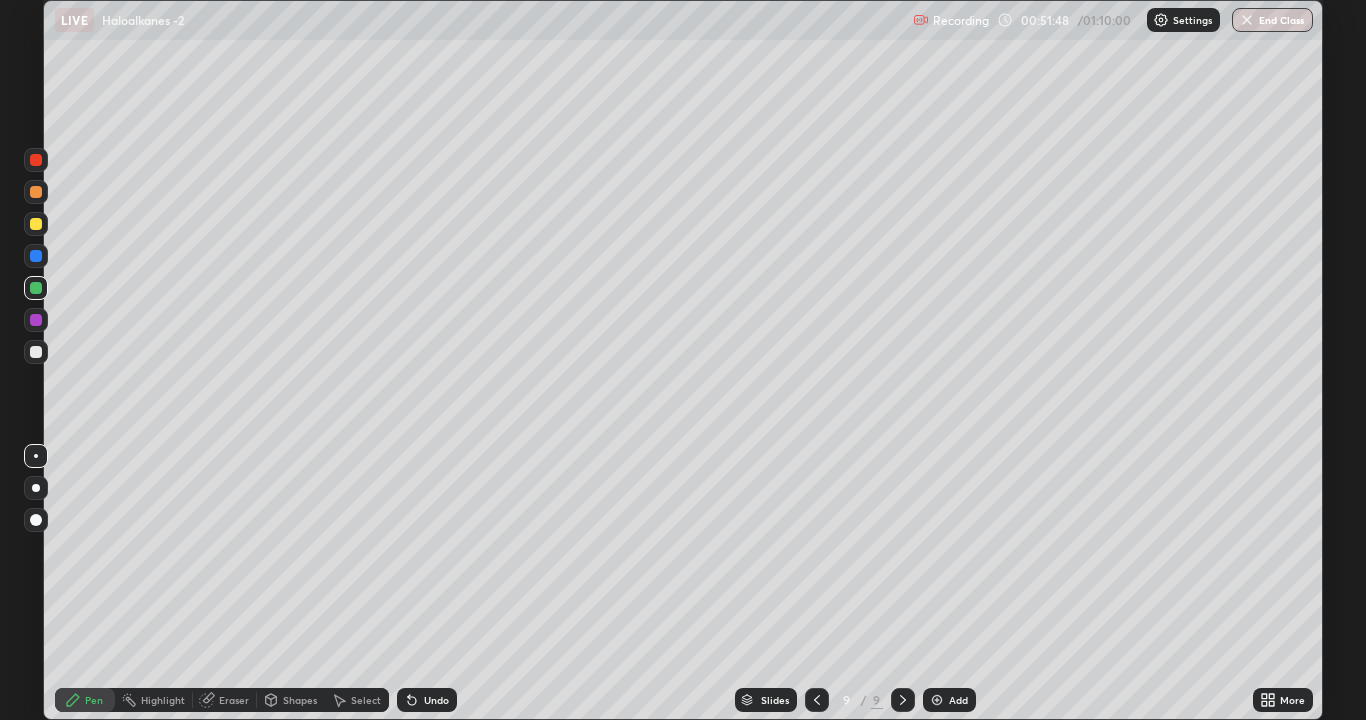 click at bounding box center (36, 352) 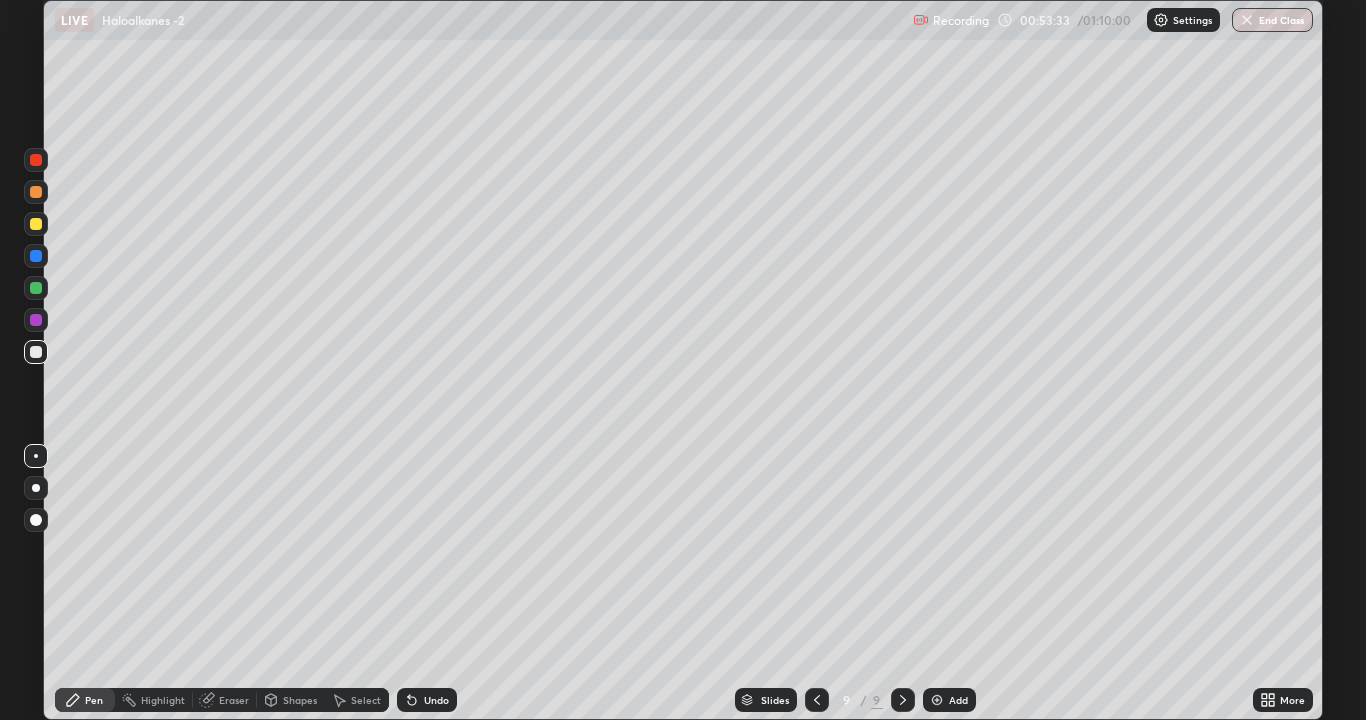 click on "Add" at bounding box center (949, 700) 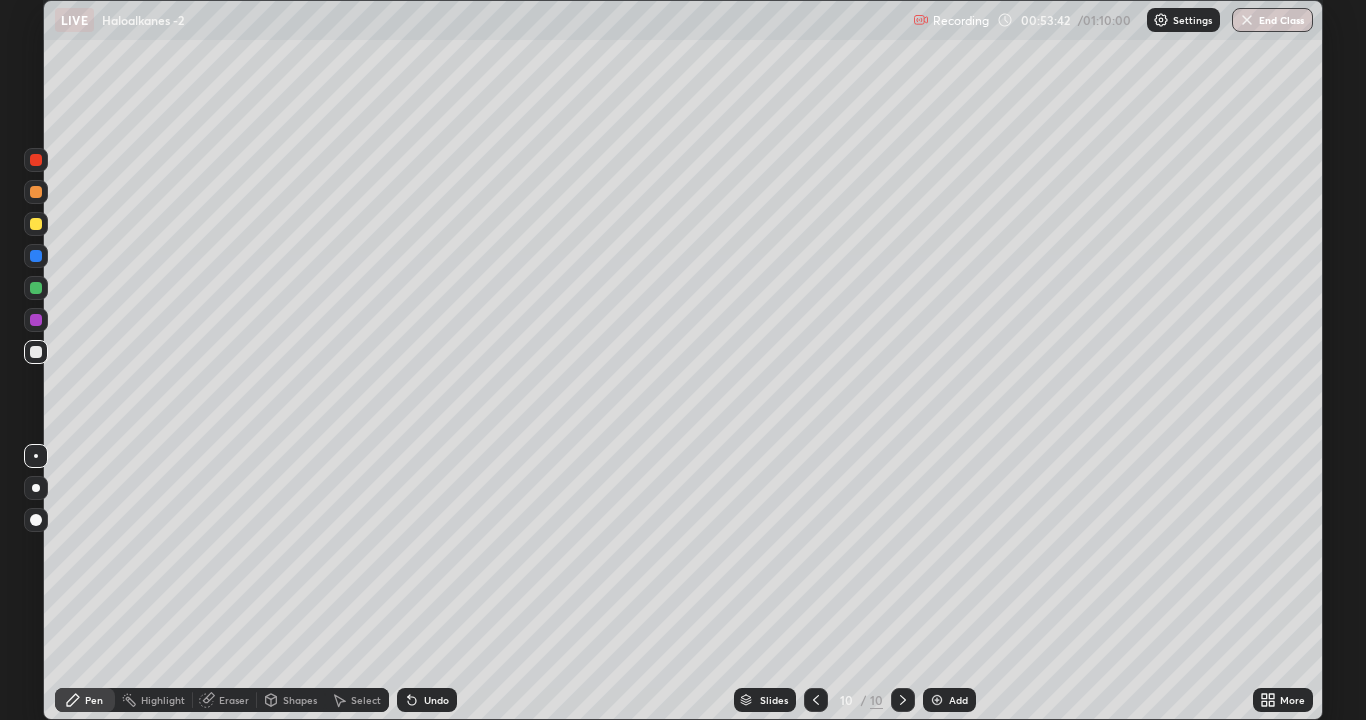 click on "Shapes" at bounding box center [300, 700] 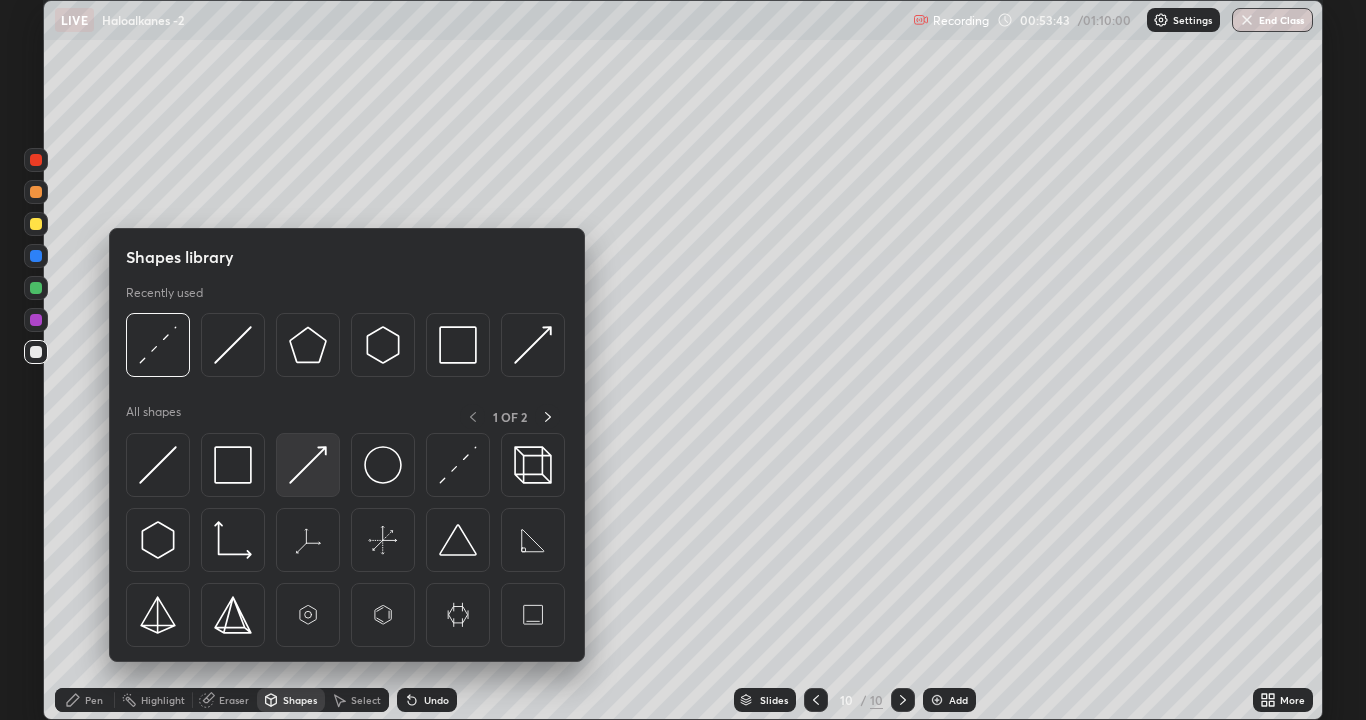 click at bounding box center (308, 465) 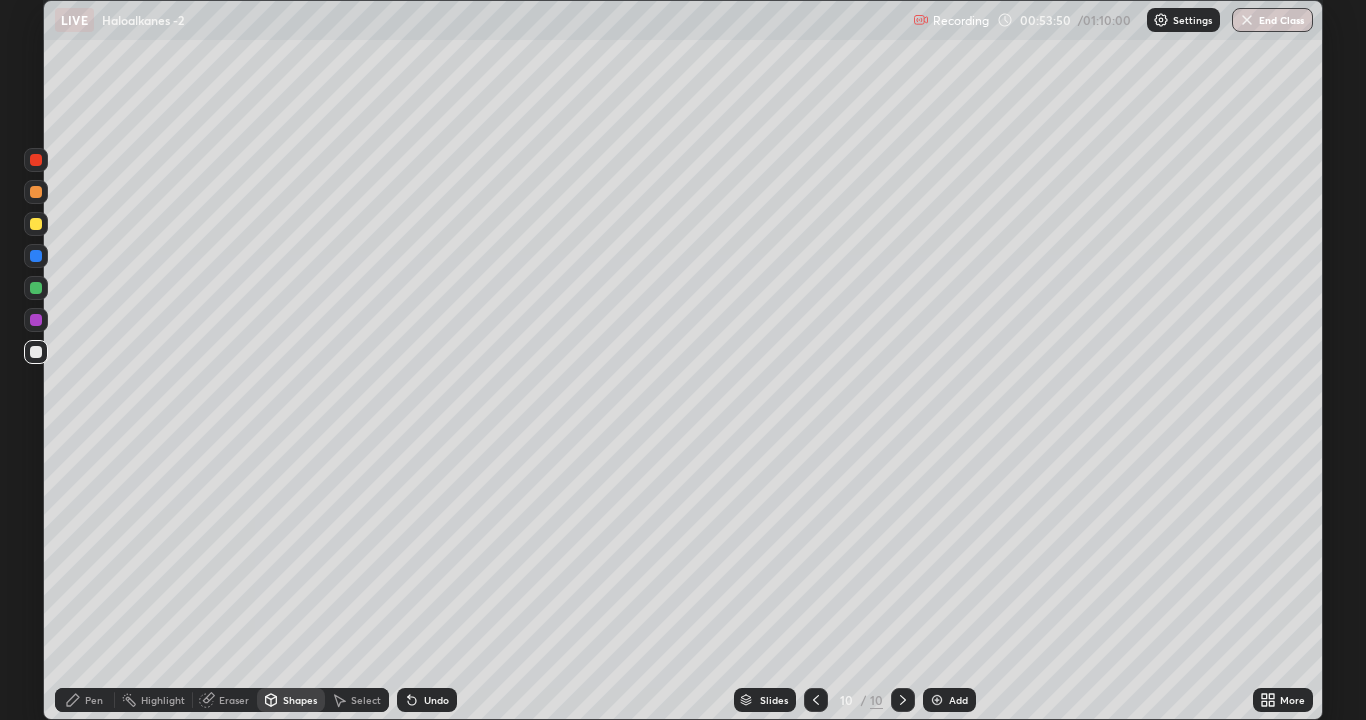 click at bounding box center [36, 288] 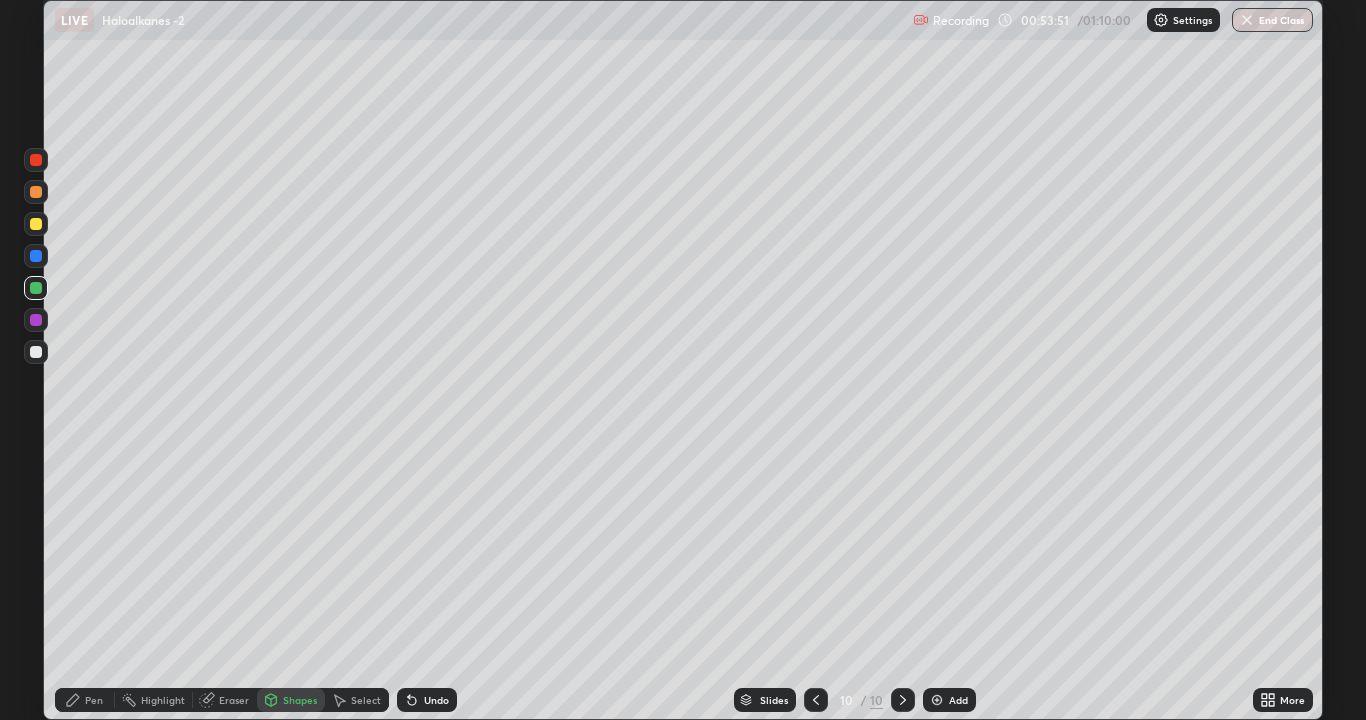 click on "Pen" at bounding box center (94, 700) 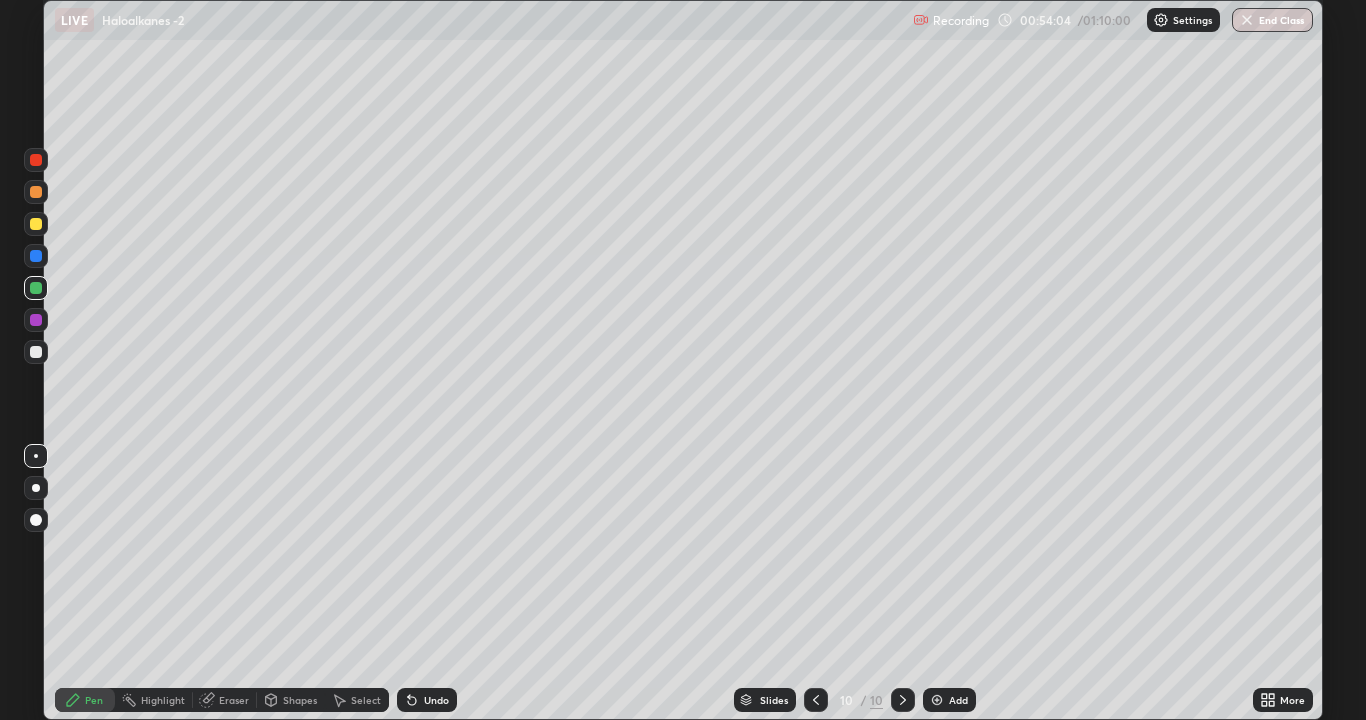 click at bounding box center (36, 352) 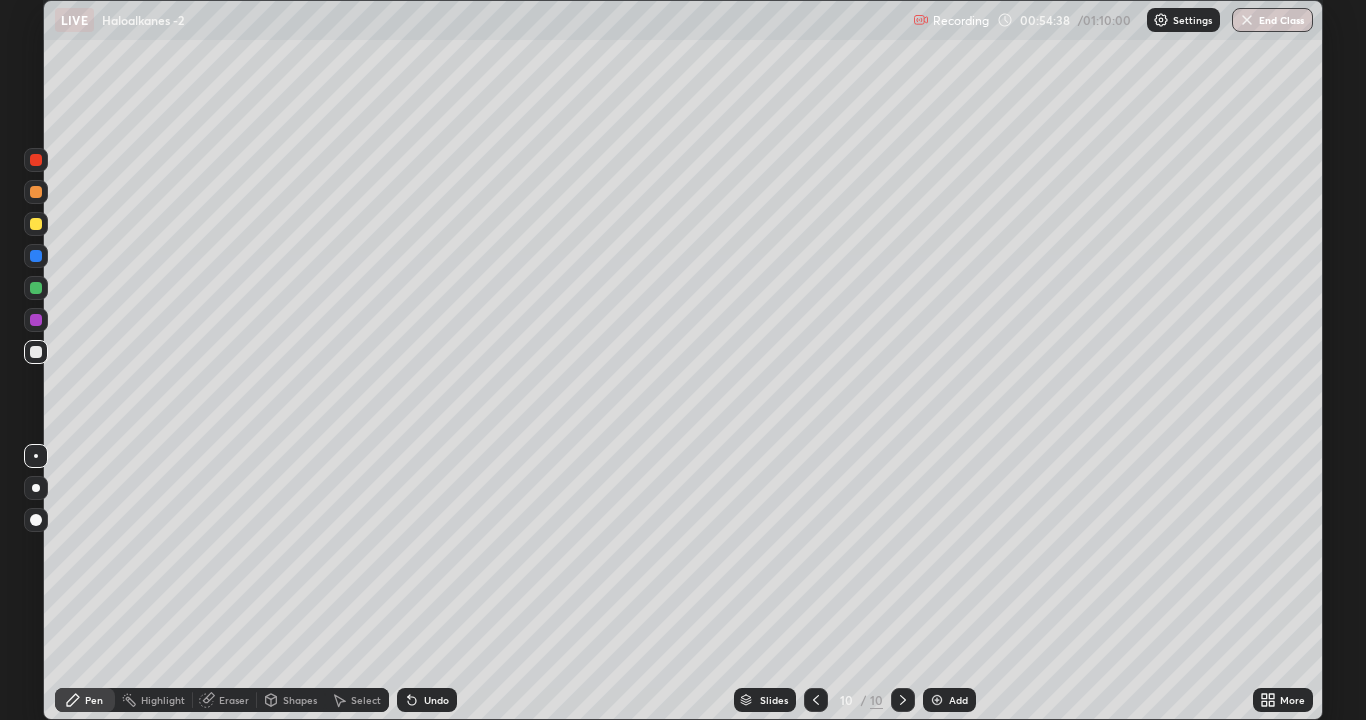 click on "Undo" at bounding box center [427, 700] 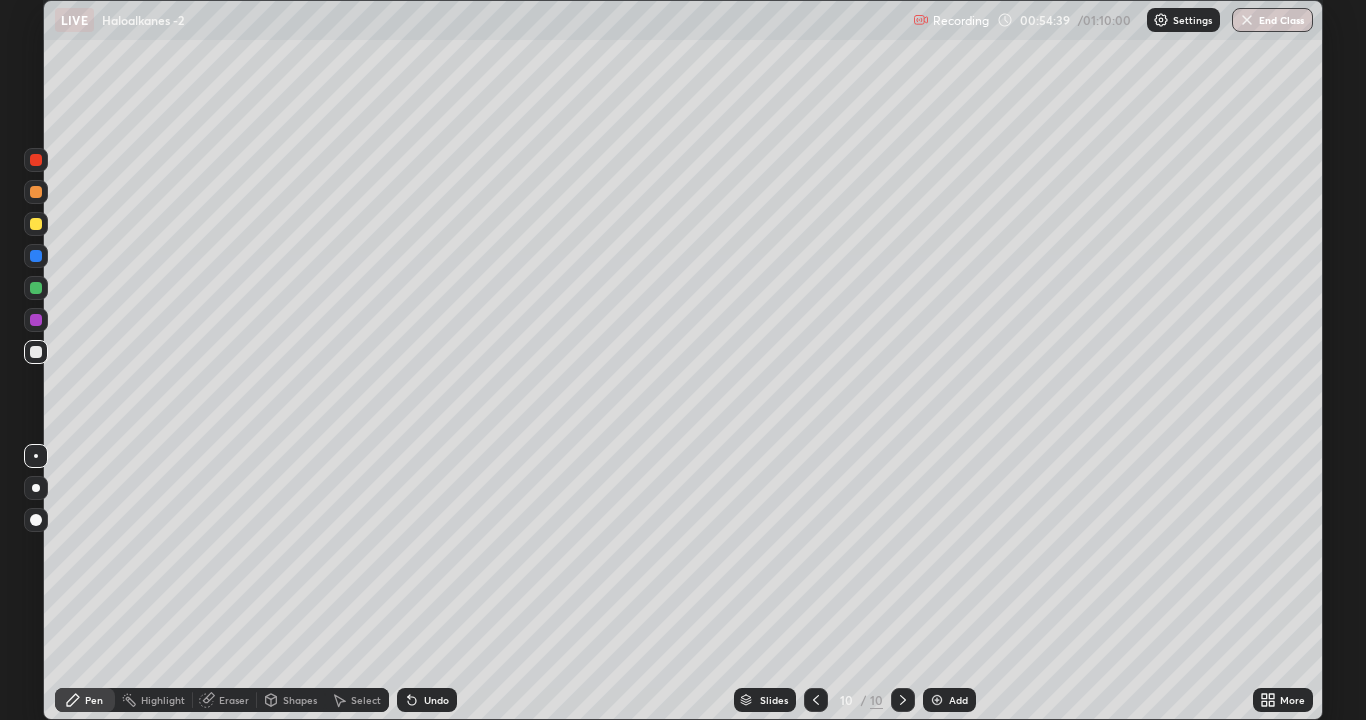 click on "Undo" at bounding box center [436, 700] 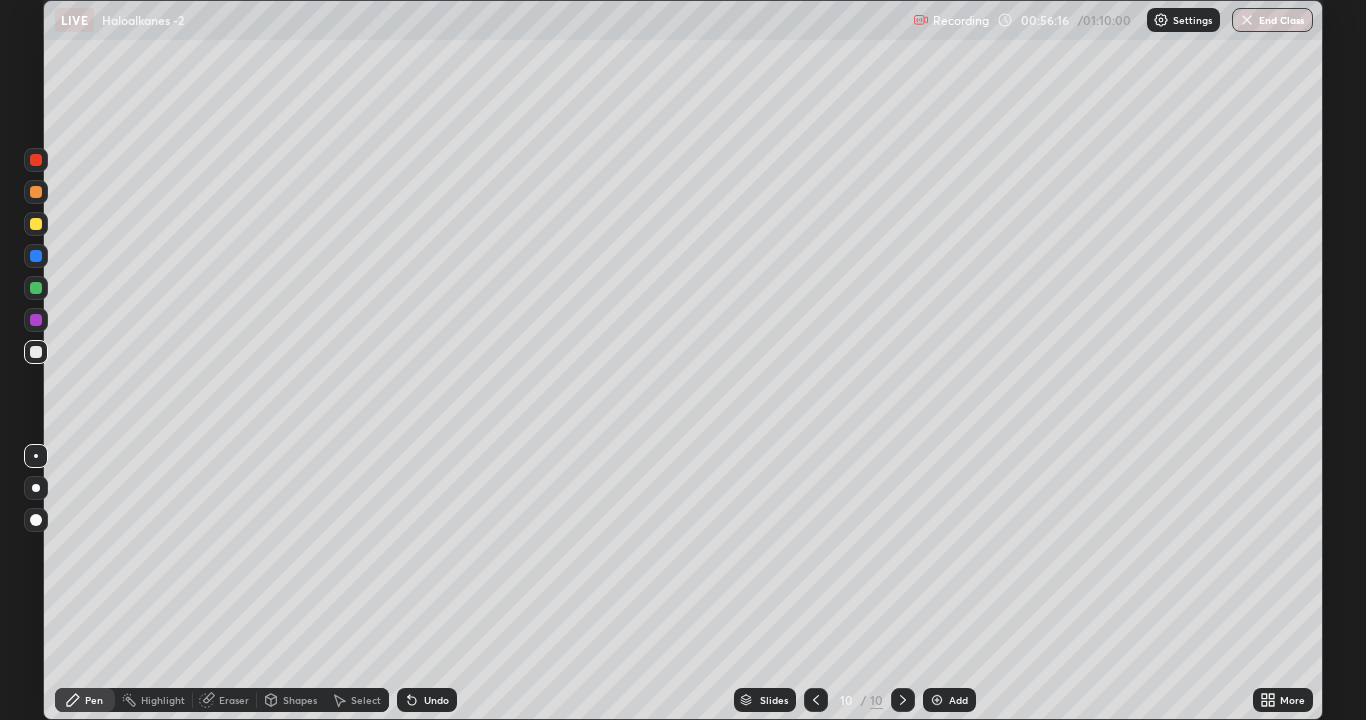 click at bounding box center [36, 224] 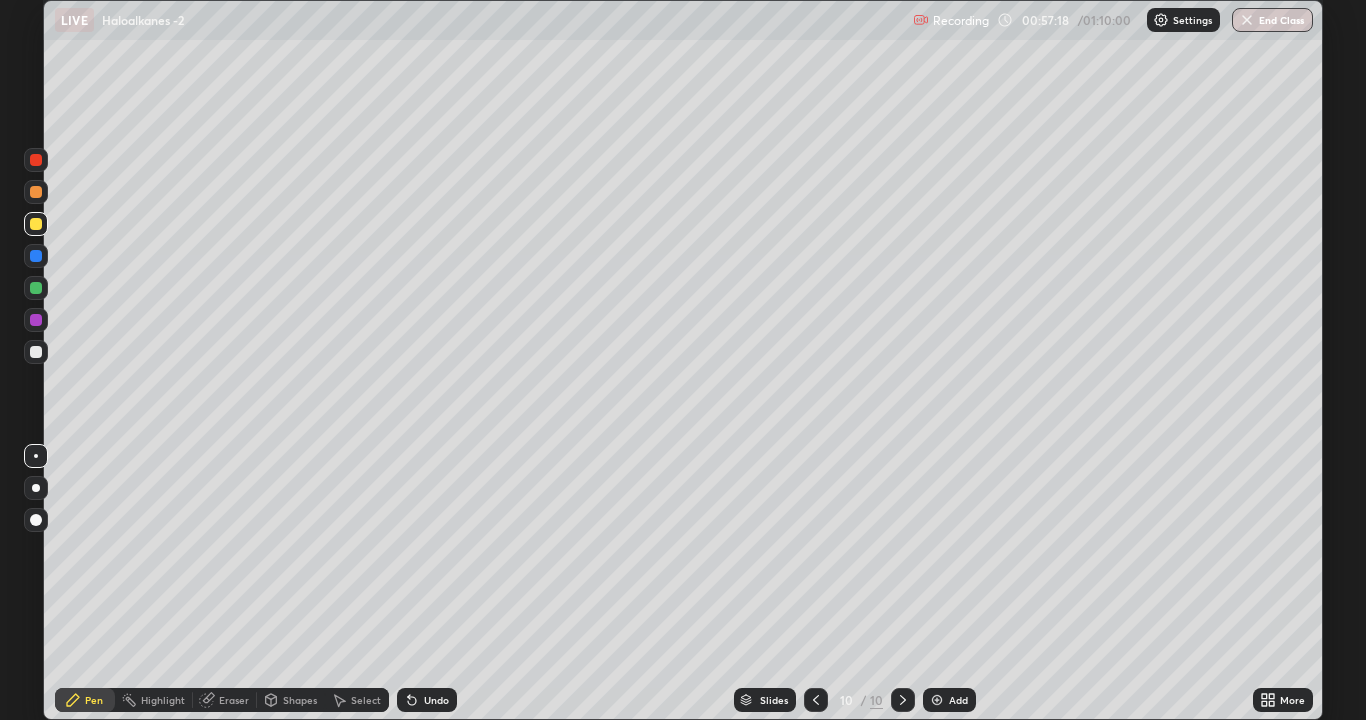 click 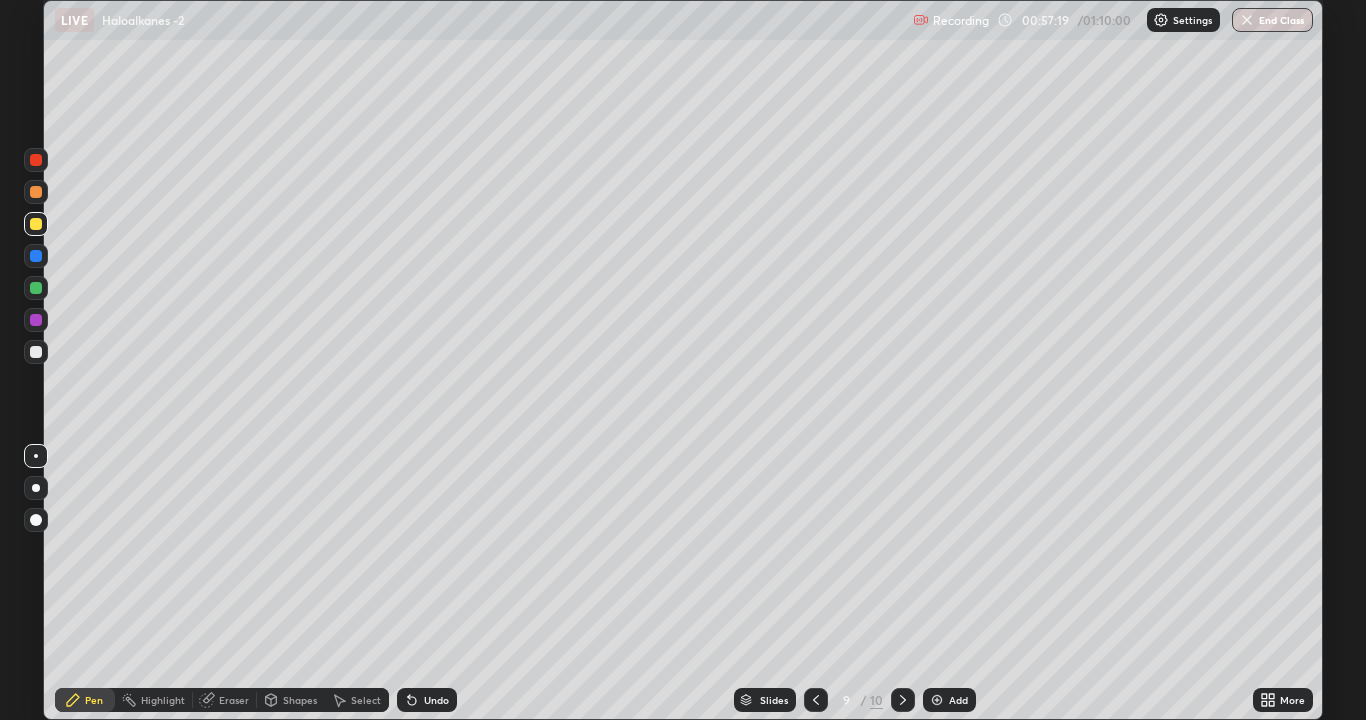click at bounding box center (816, 700) 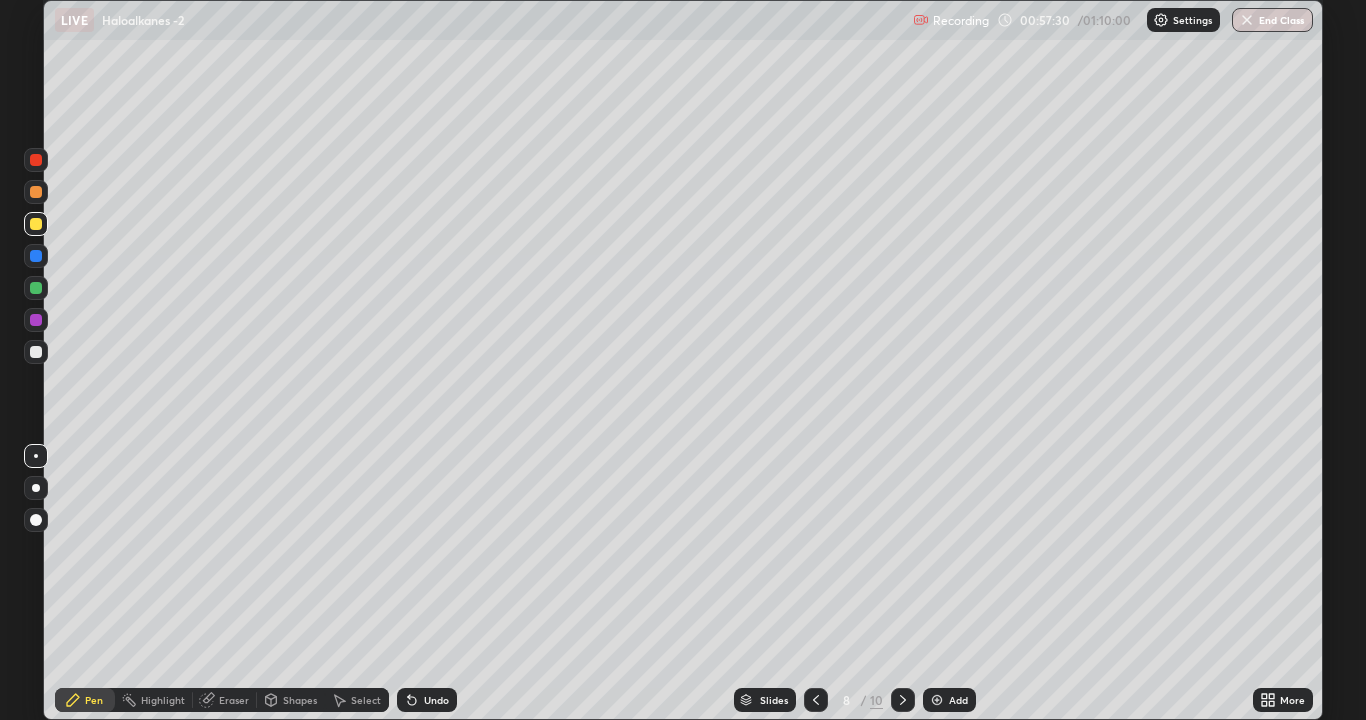 click 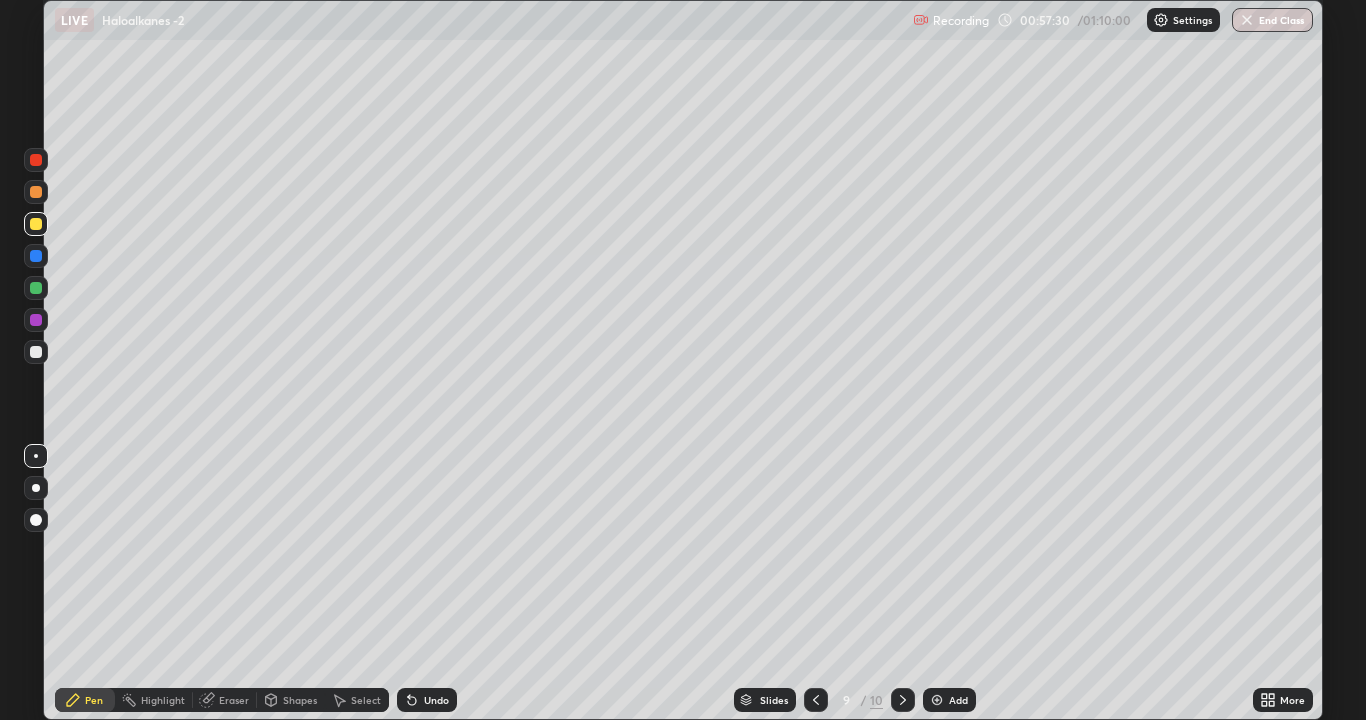 click 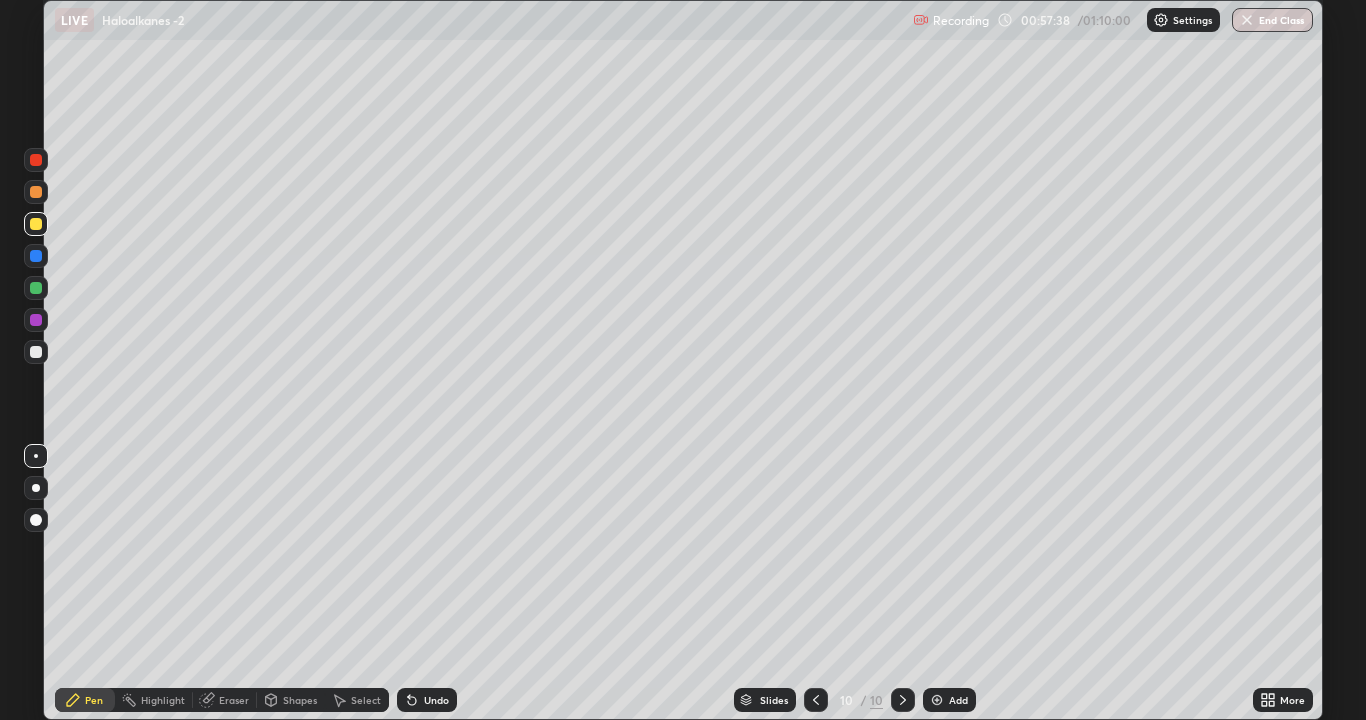 click at bounding box center [36, 352] 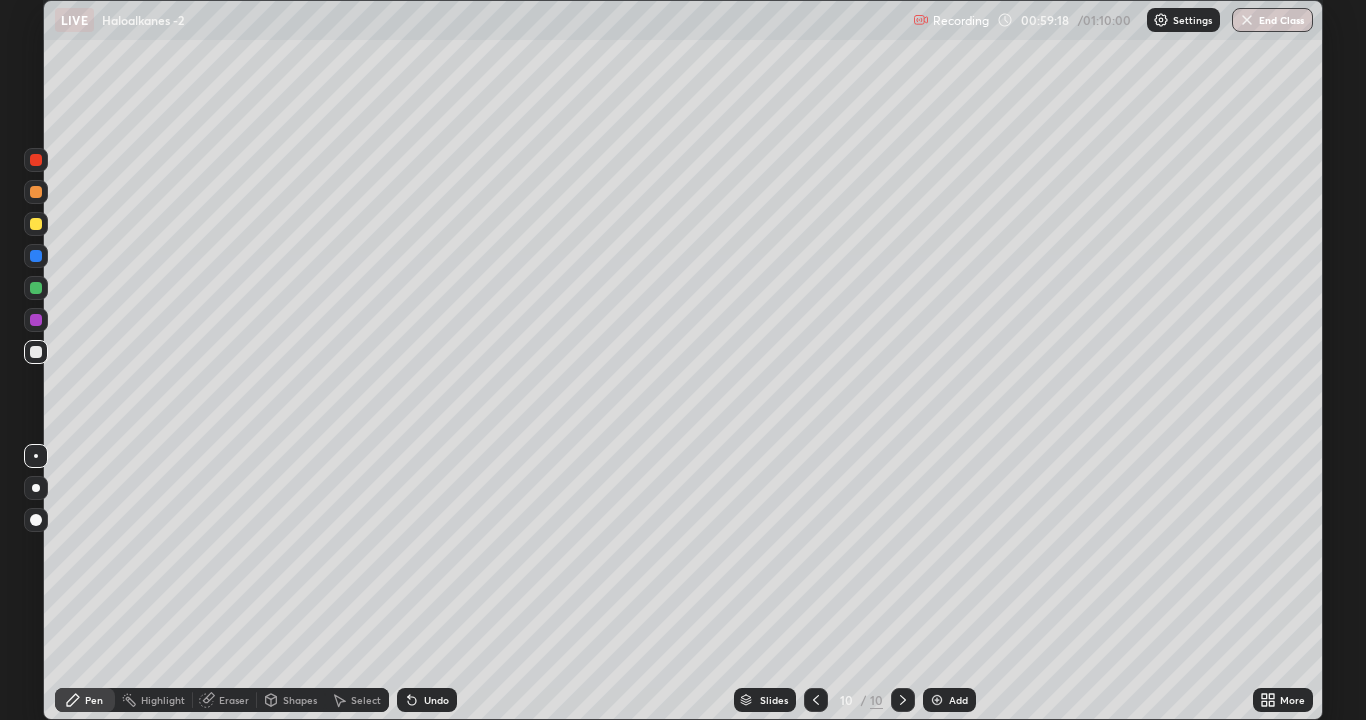 click at bounding box center [937, 700] 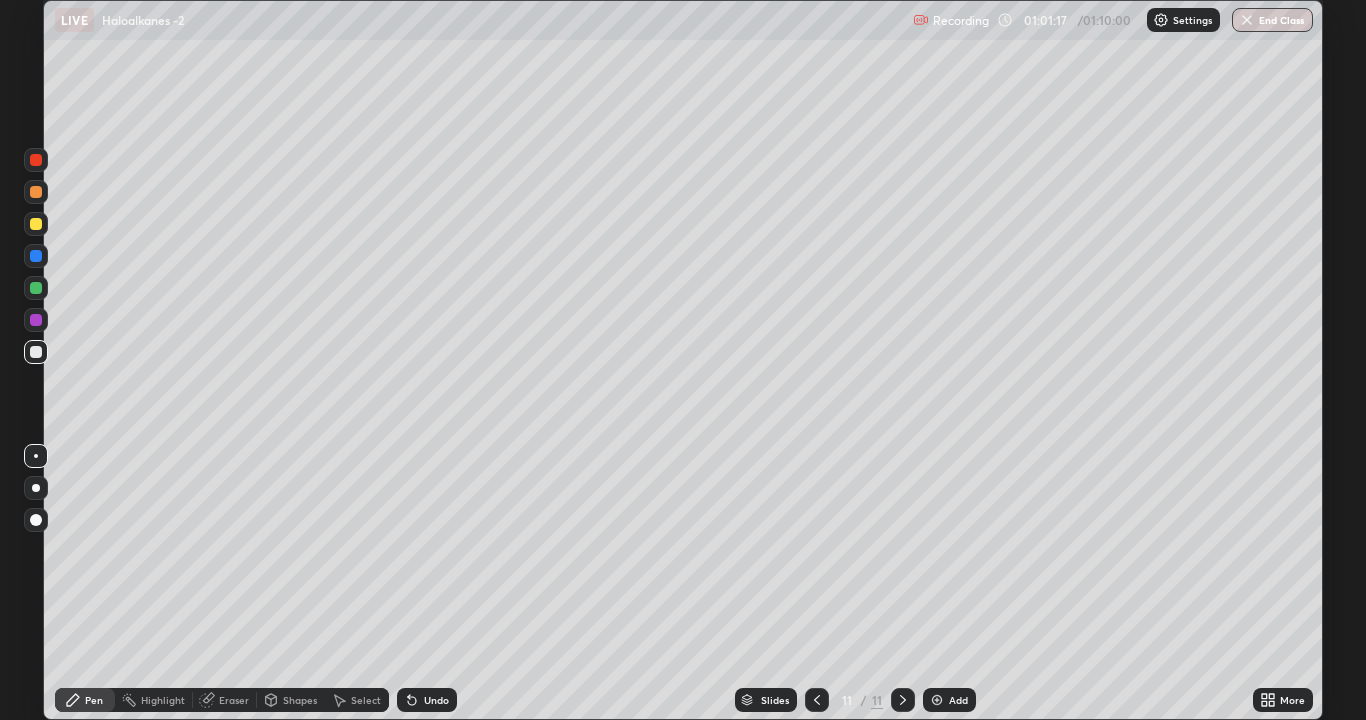 click on "Eraser" at bounding box center (234, 700) 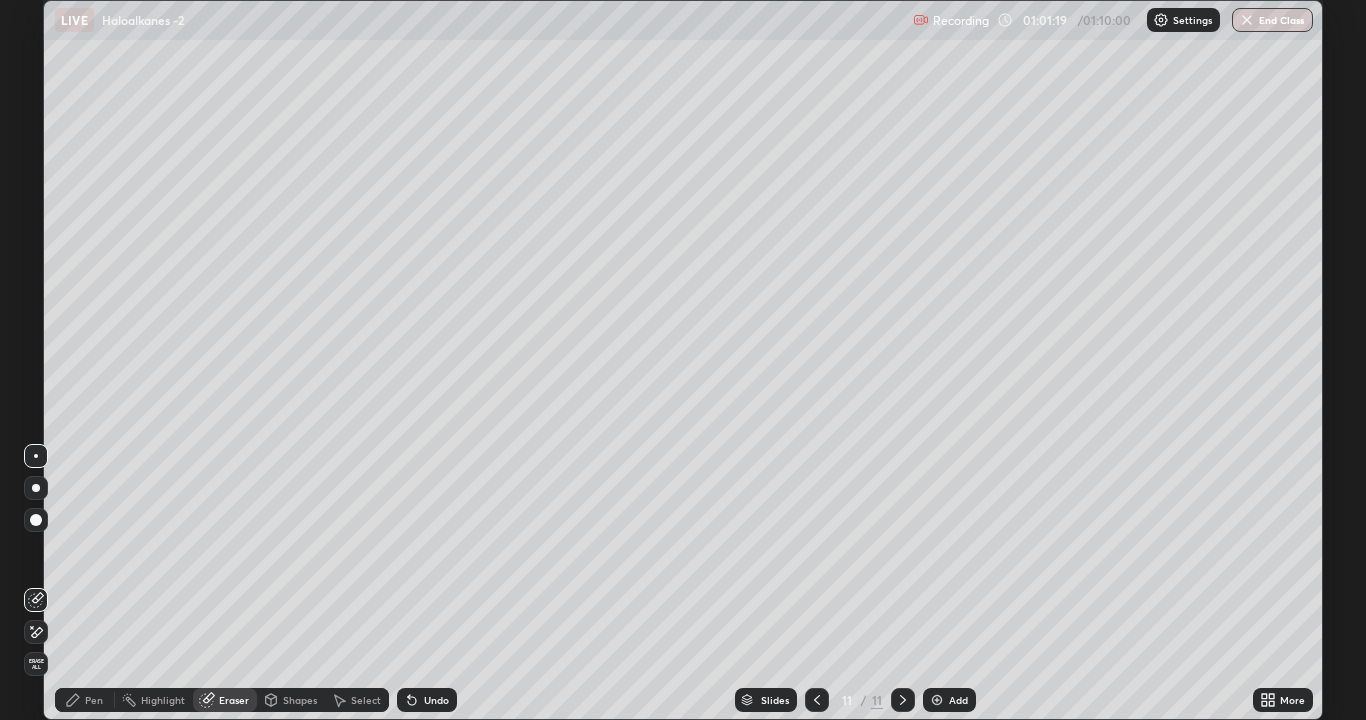 click on "Pen" at bounding box center (94, 700) 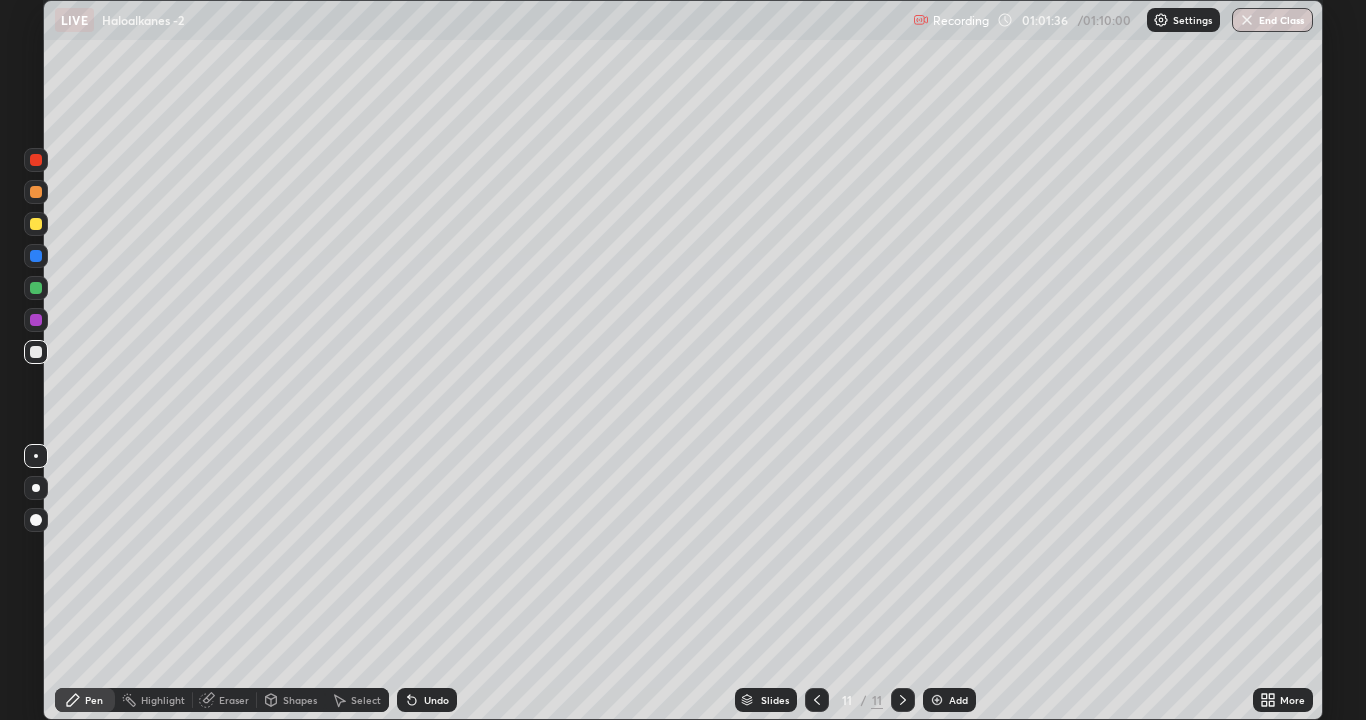 click on "Undo" at bounding box center (436, 700) 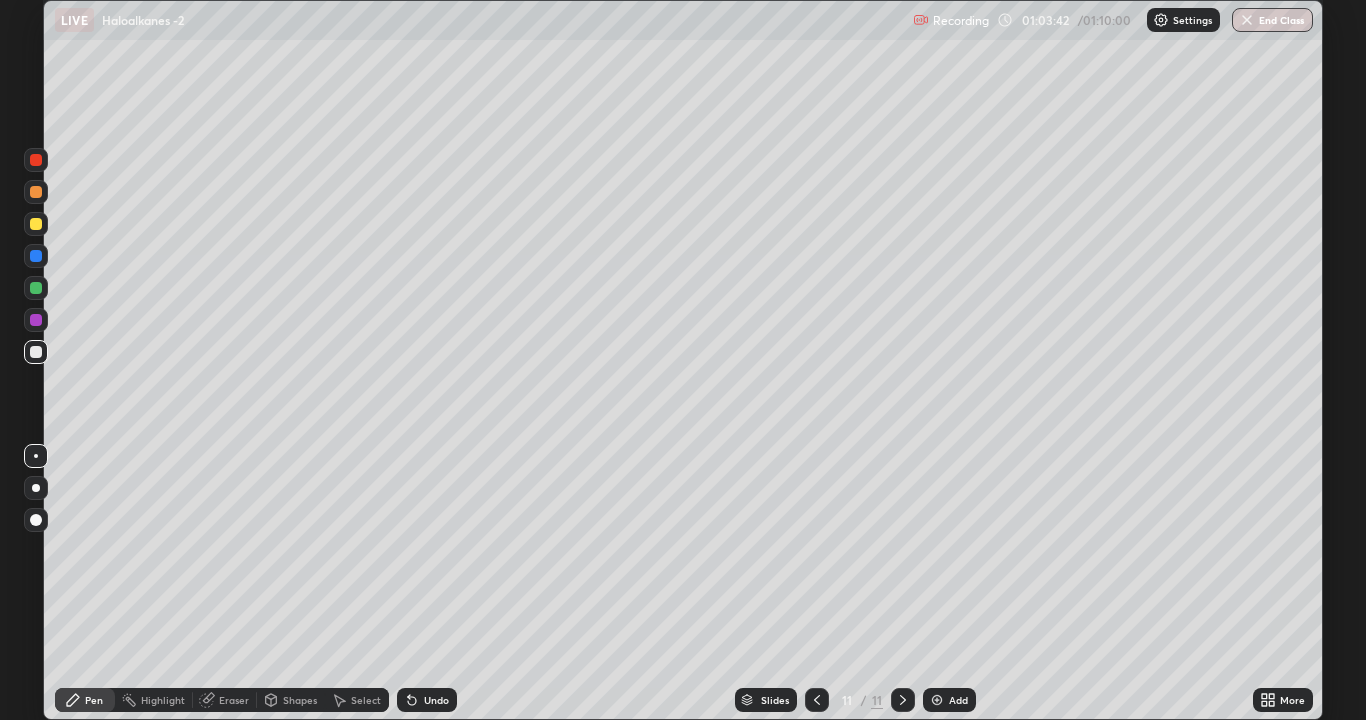 click on "Add" at bounding box center [949, 700] 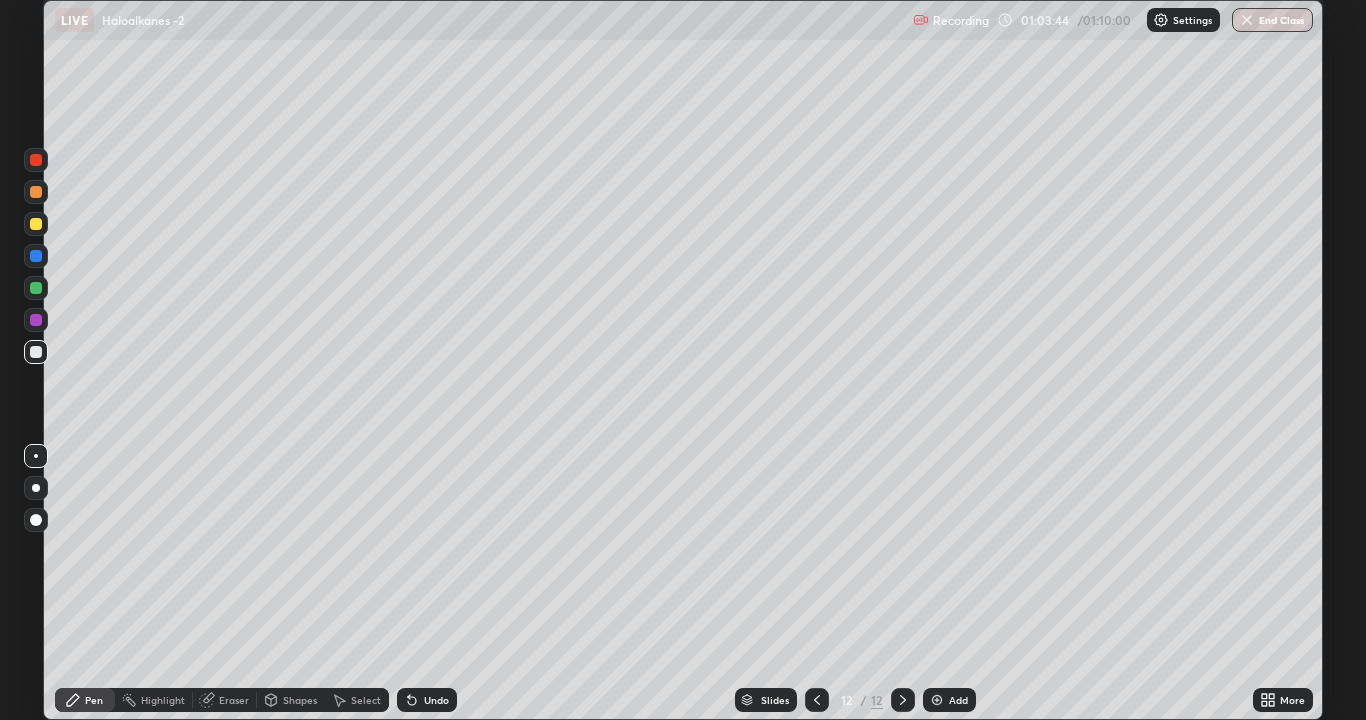 click at bounding box center [36, 224] 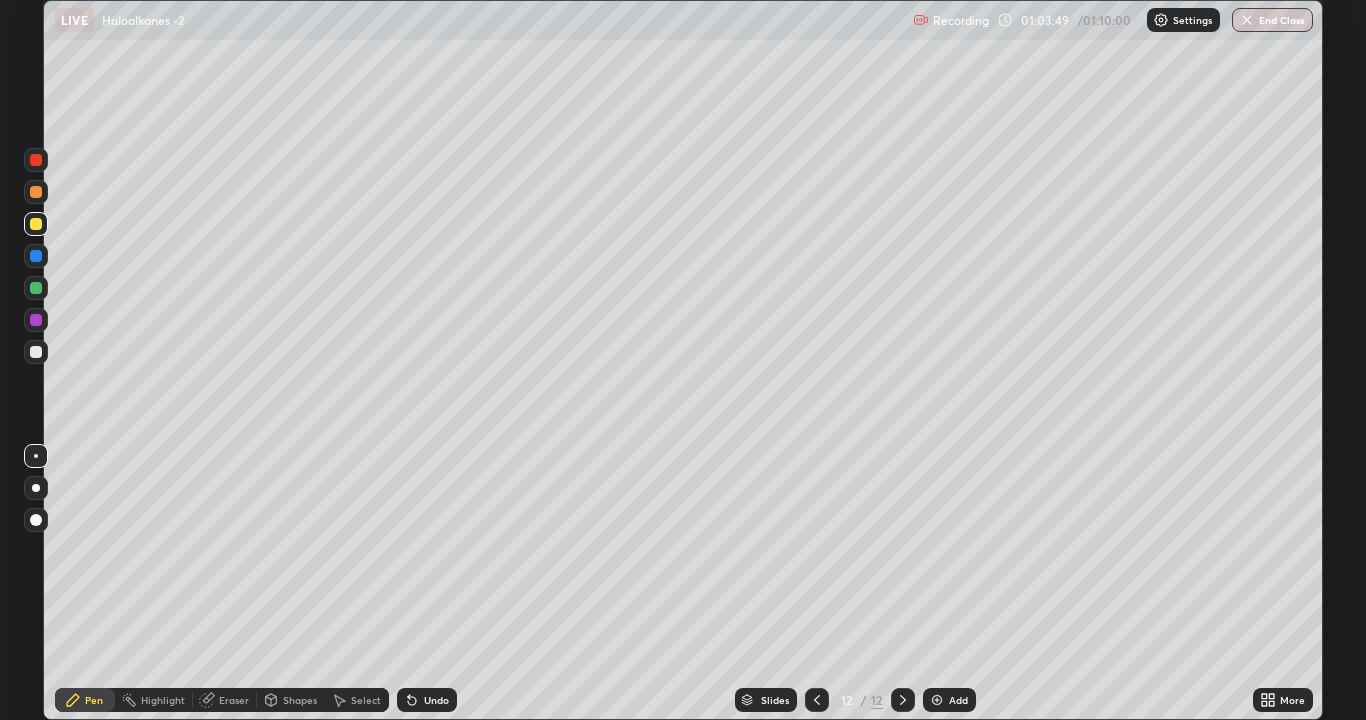 click at bounding box center (36, 352) 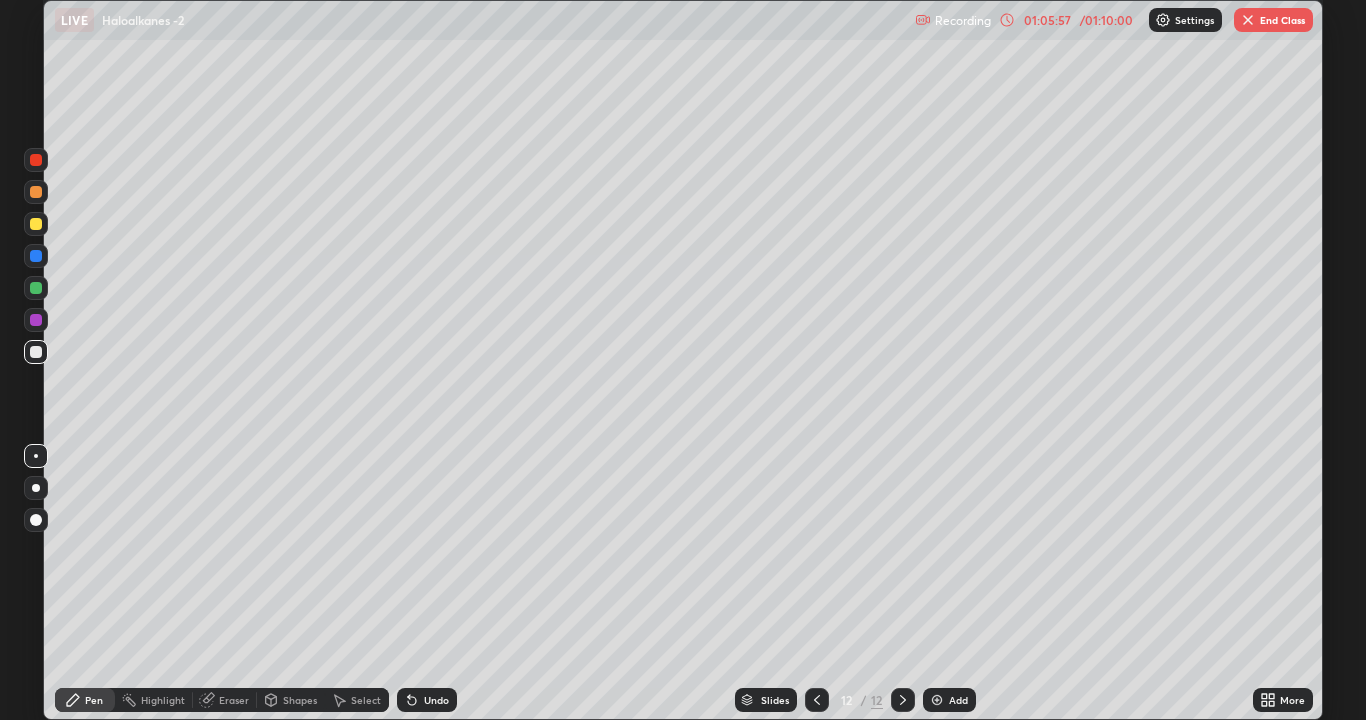 click at bounding box center (937, 700) 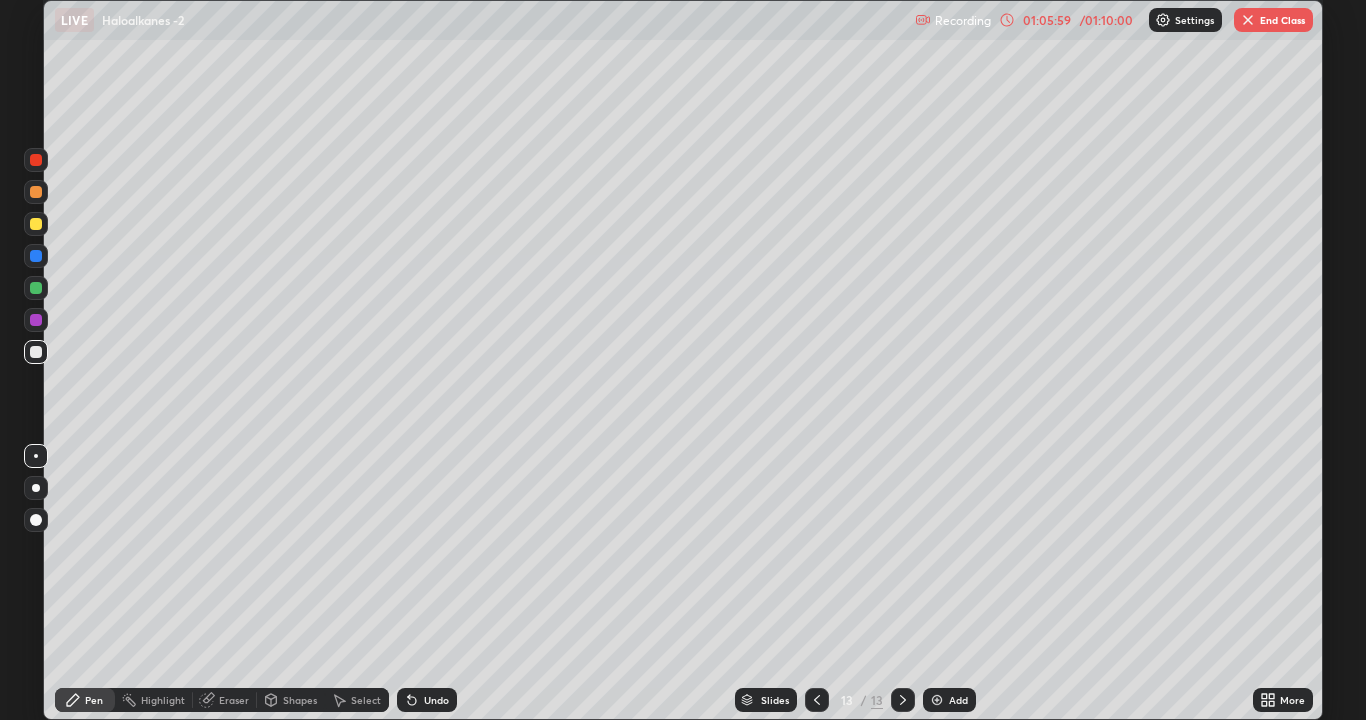 click at bounding box center (36, 224) 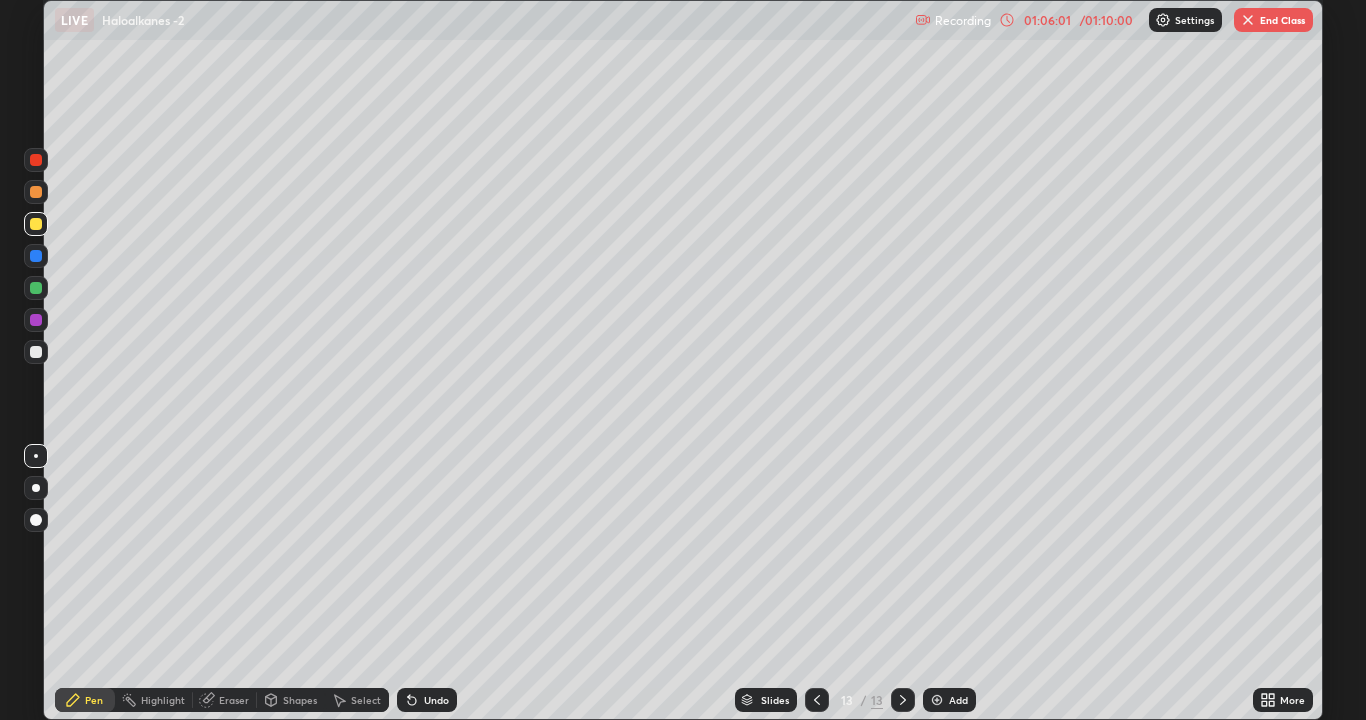 click 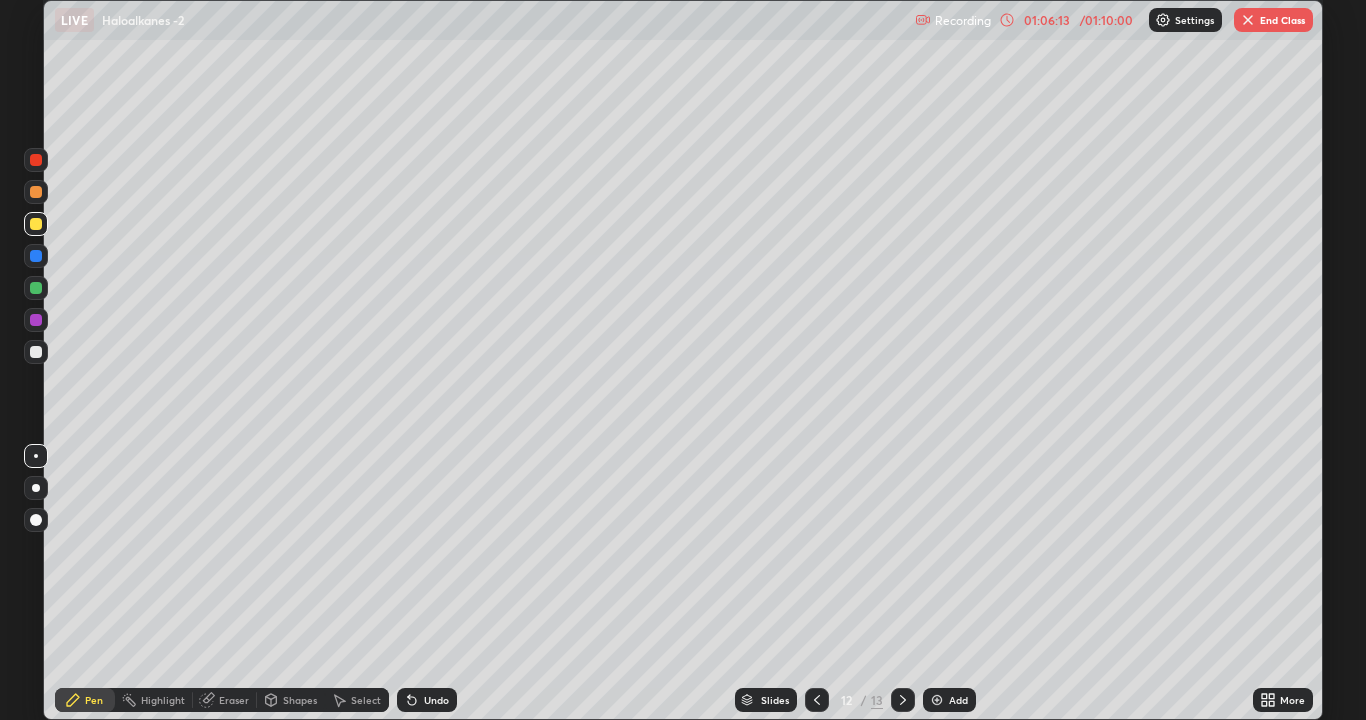click 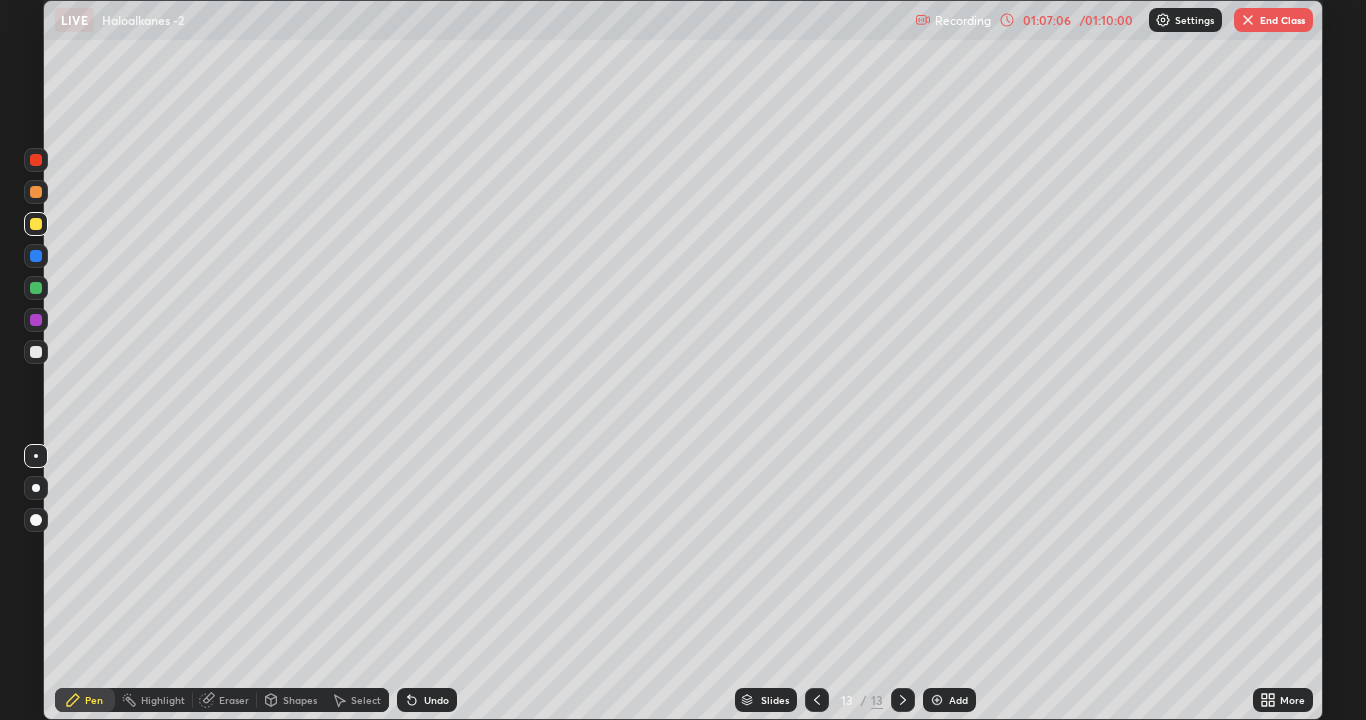click at bounding box center (36, 352) 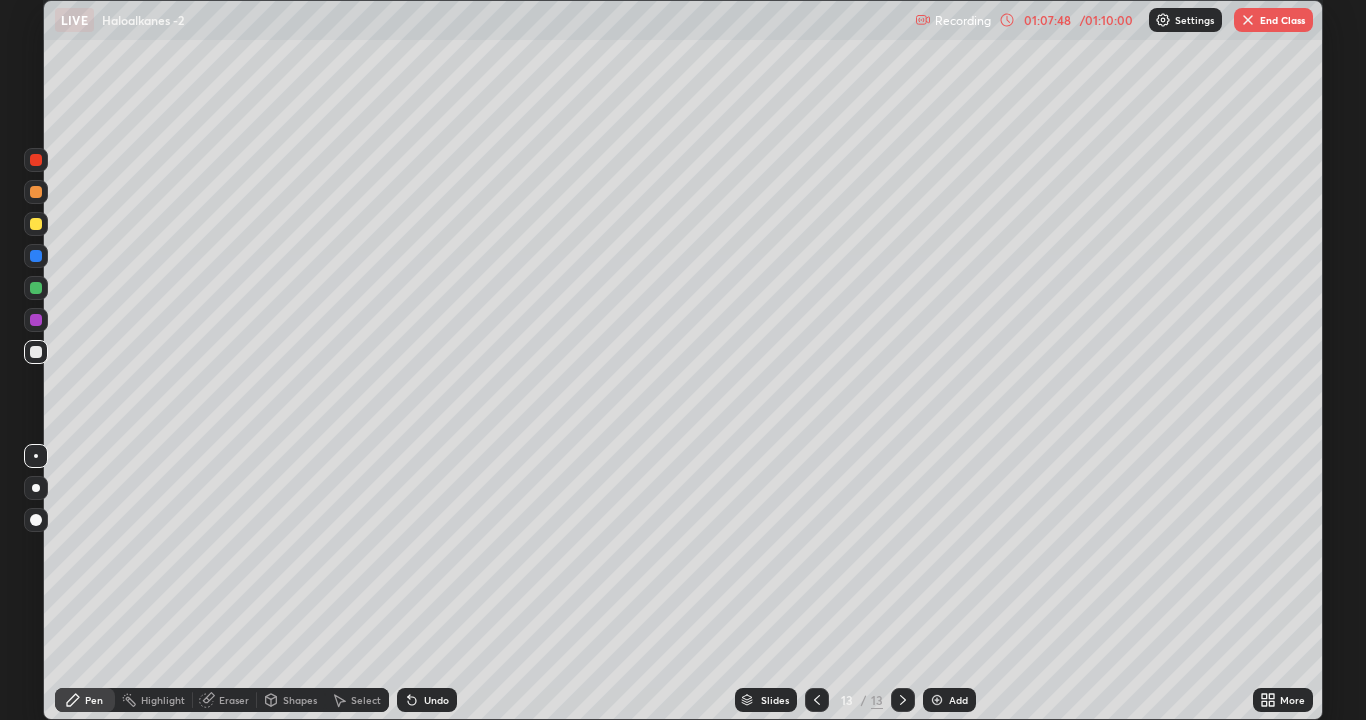 click on "Eraser" at bounding box center (234, 700) 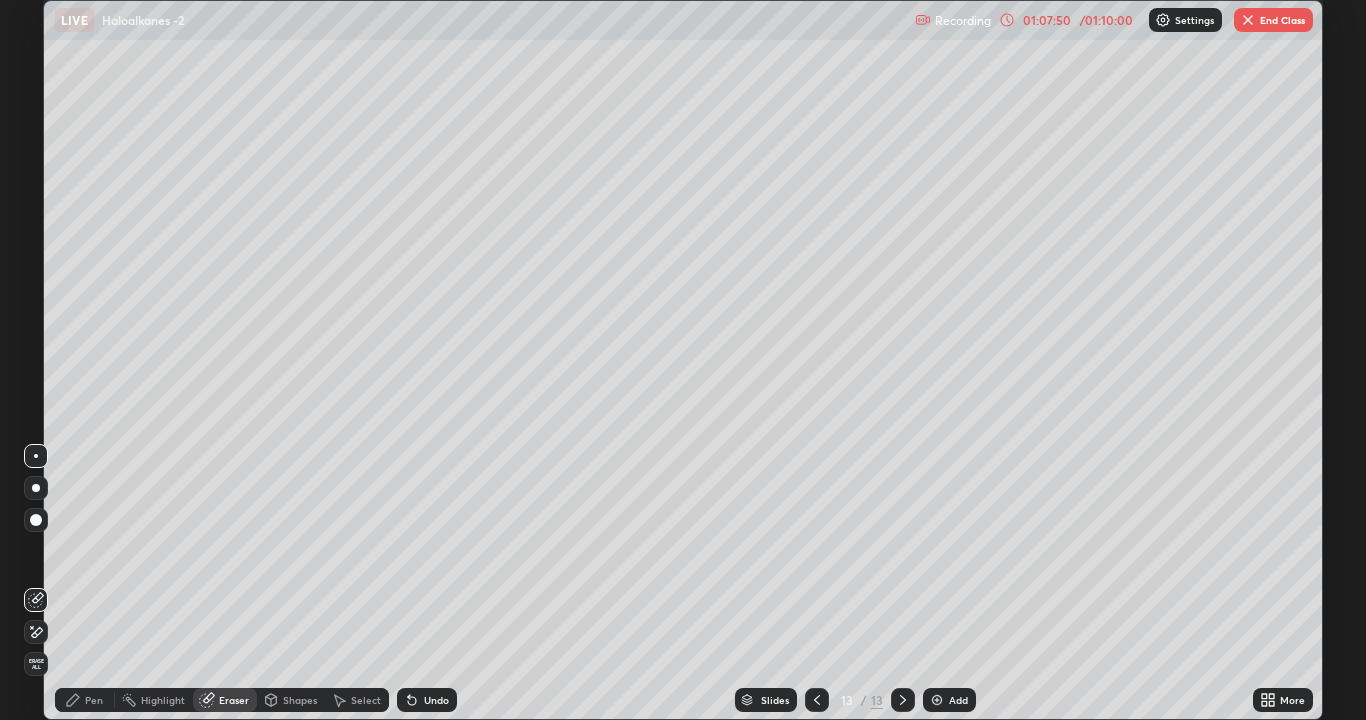 click on "Pen" at bounding box center (85, 700) 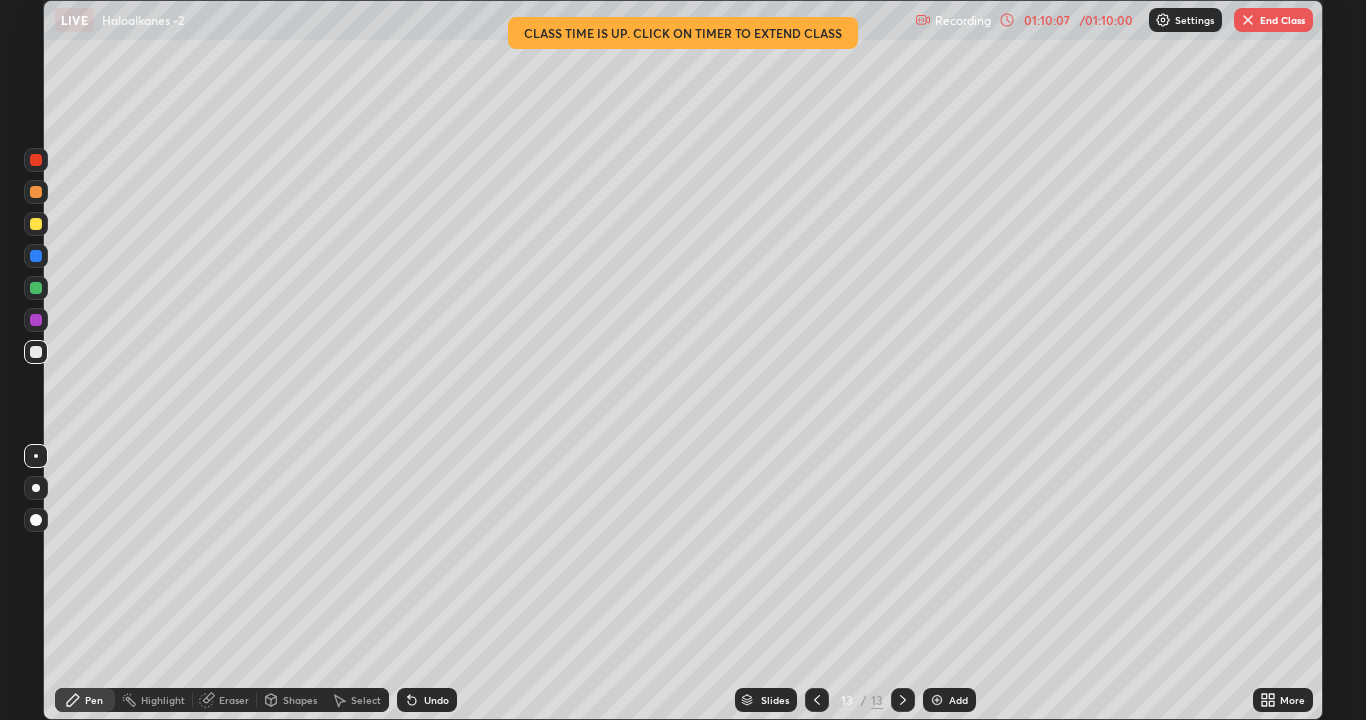 click on "End Class" at bounding box center [1273, 20] 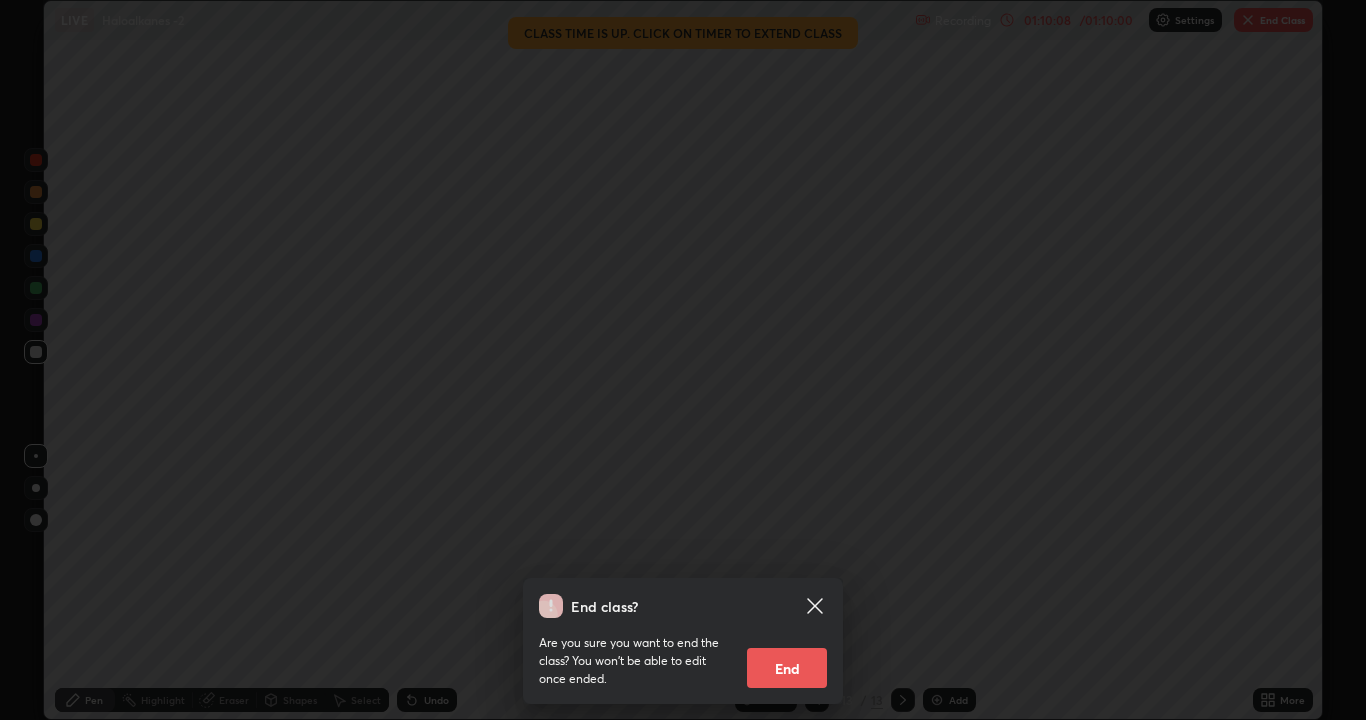 click on "End" at bounding box center (787, 668) 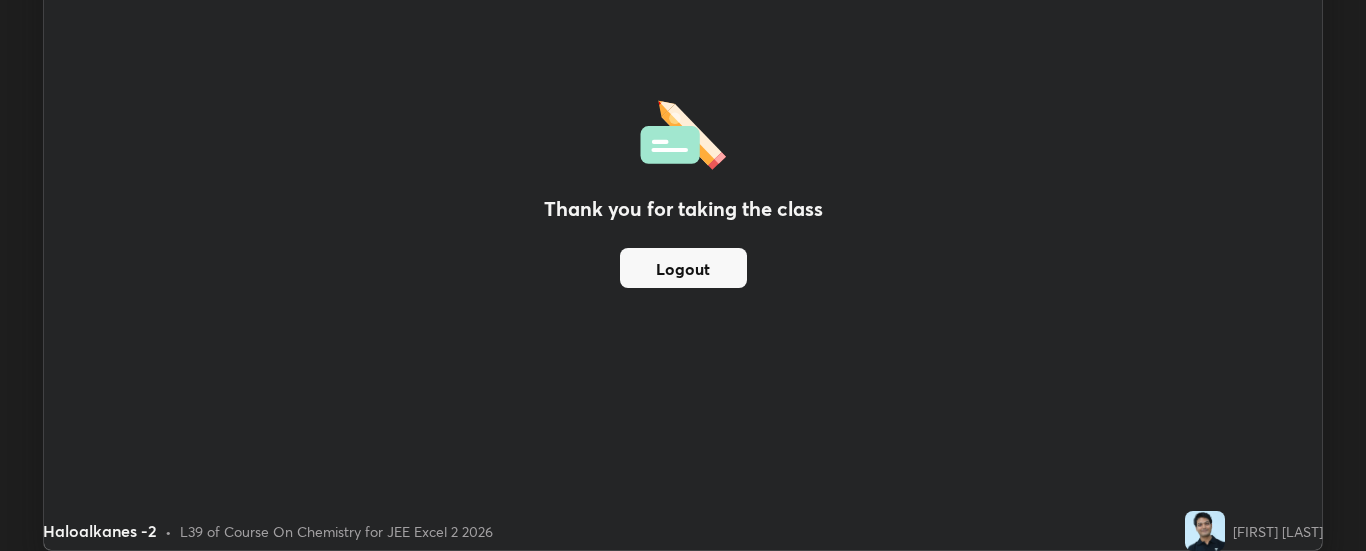 scroll, scrollTop: 551, scrollLeft: 1366, axis: both 